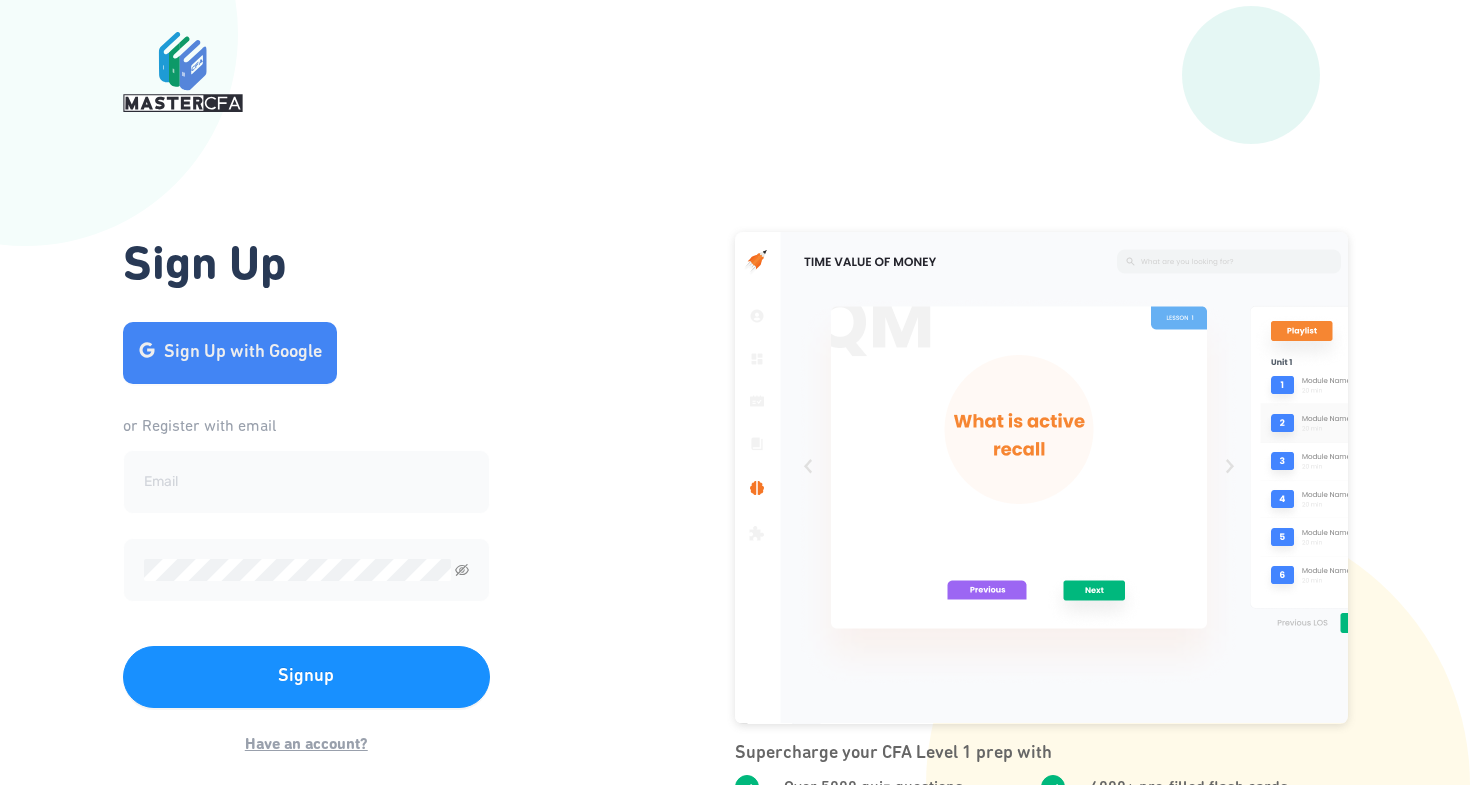 scroll, scrollTop: 0, scrollLeft: 0, axis: both 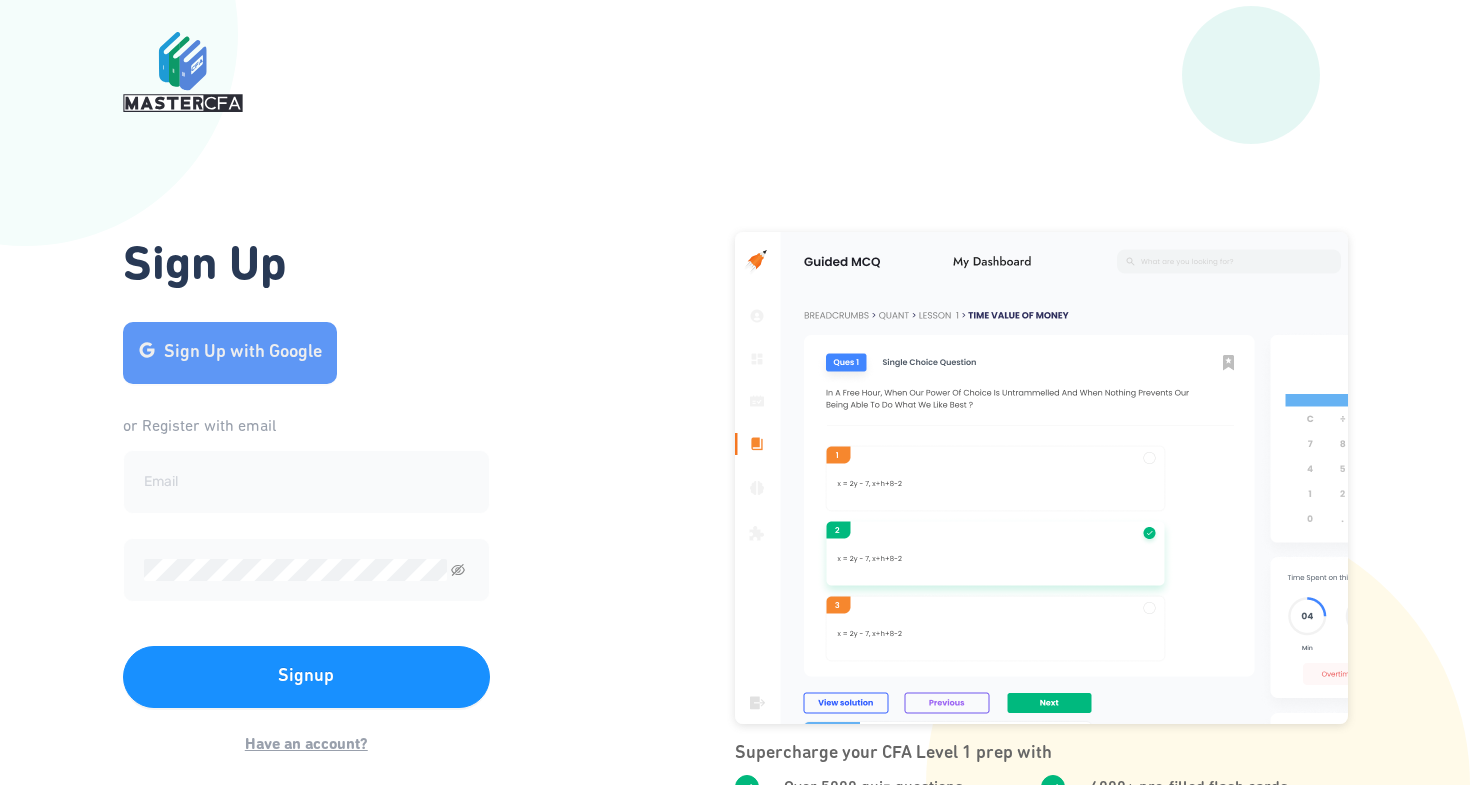 click on "Sign Up with Google" at bounding box center [243, 353] 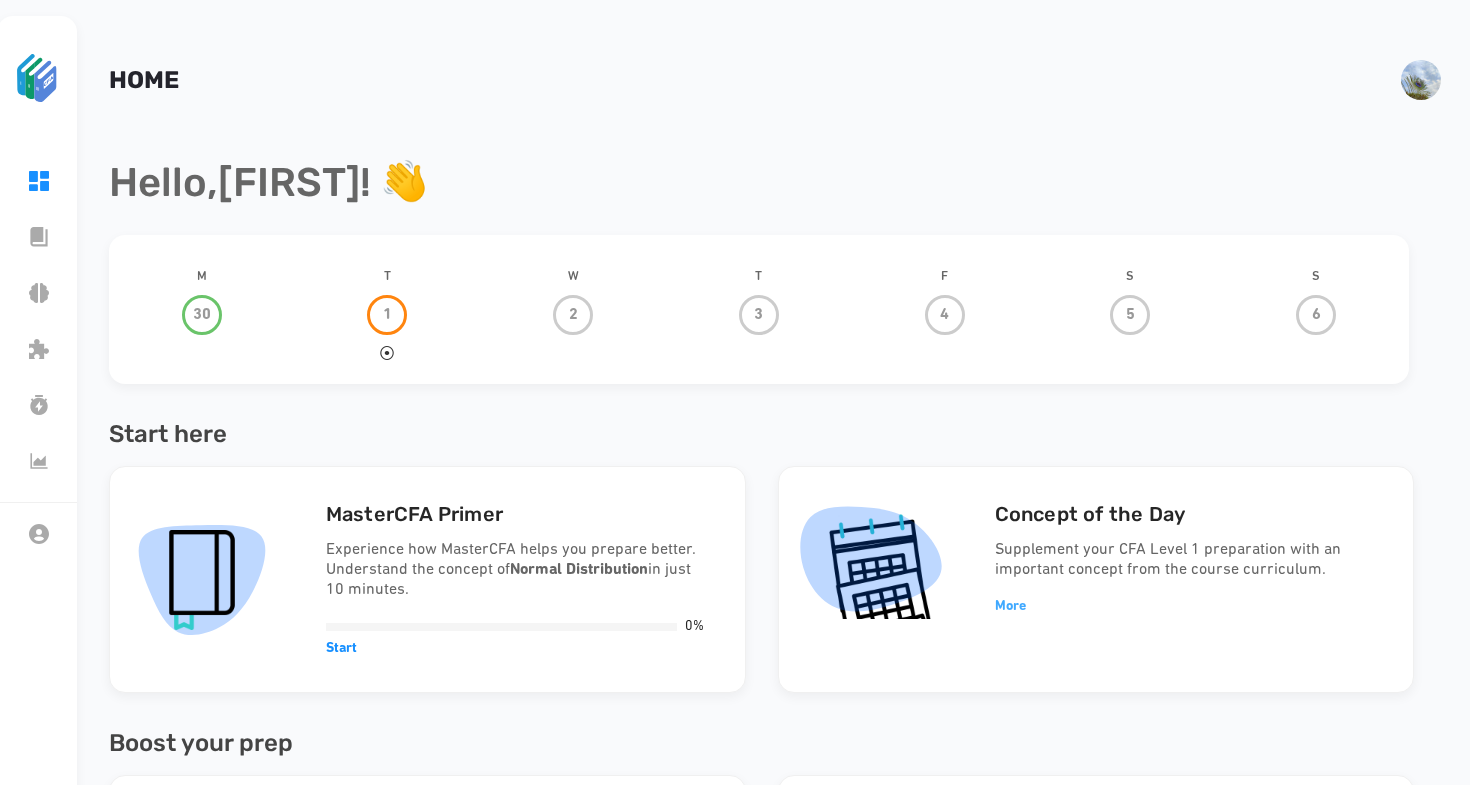 click on "More" at bounding box center [1010, 606] 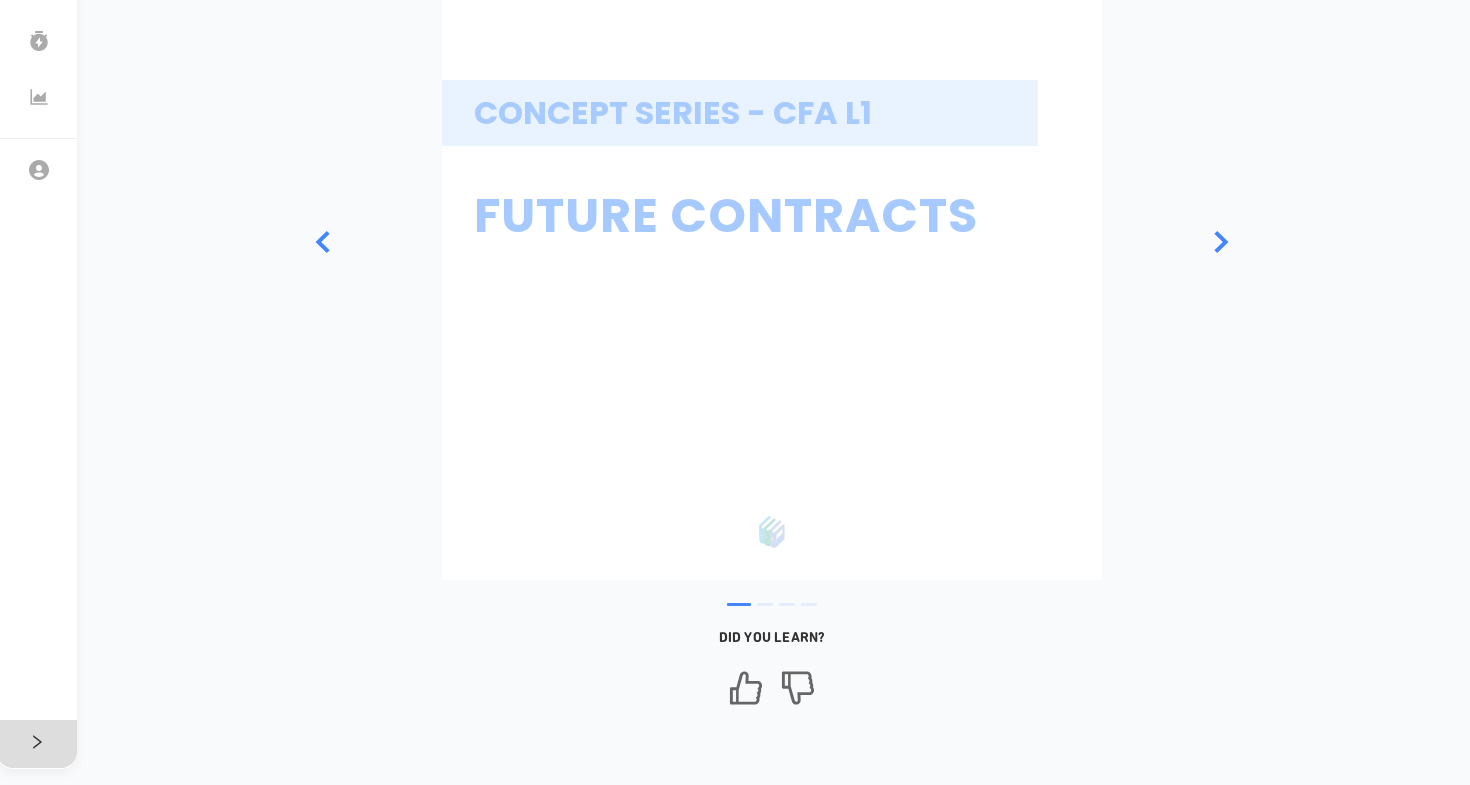 scroll, scrollTop: 379, scrollLeft: 0, axis: vertical 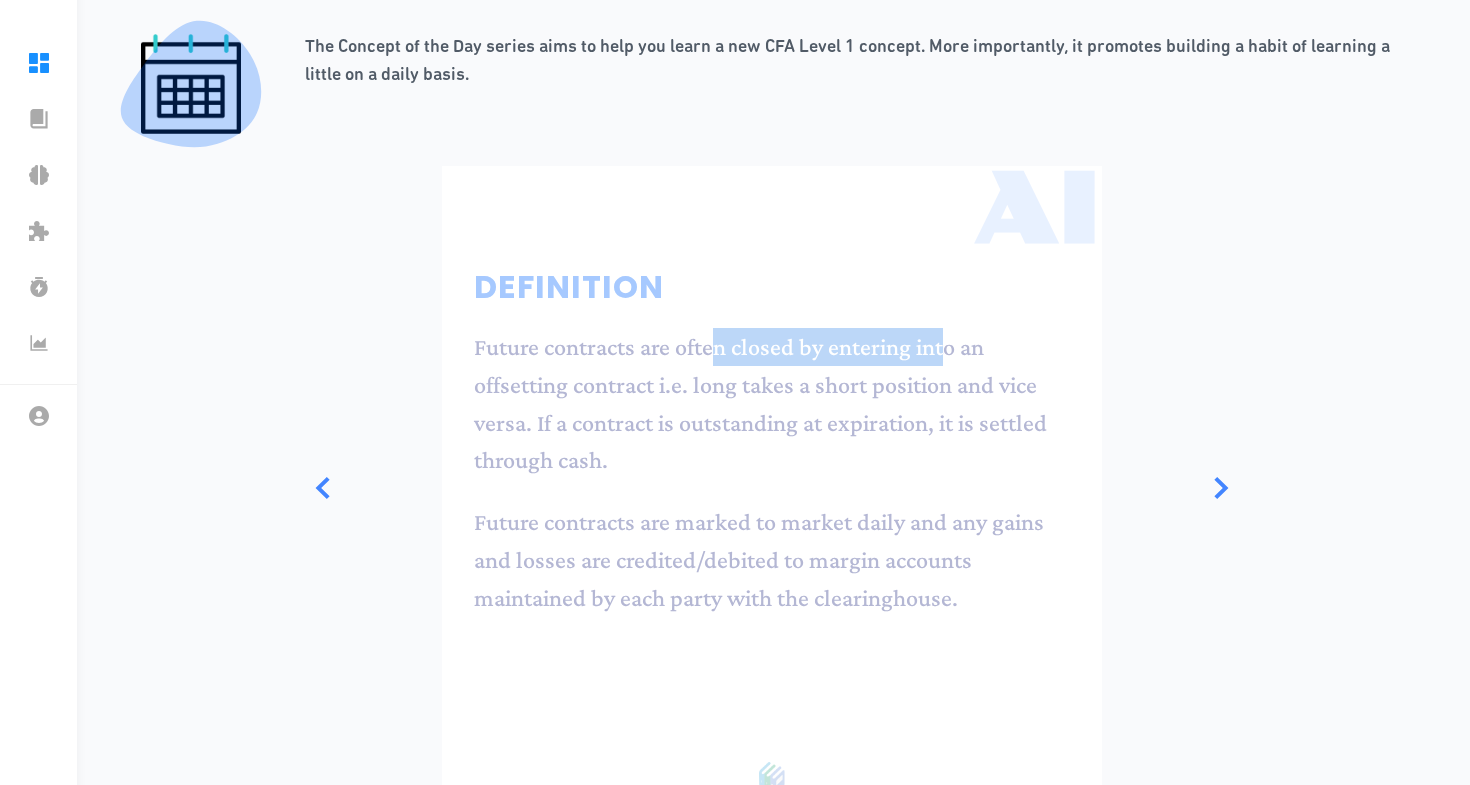 drag, startPoint x: 710, startPoint y: 343, endPoint x: 944, endPoint y: 341, distance: 234.00854 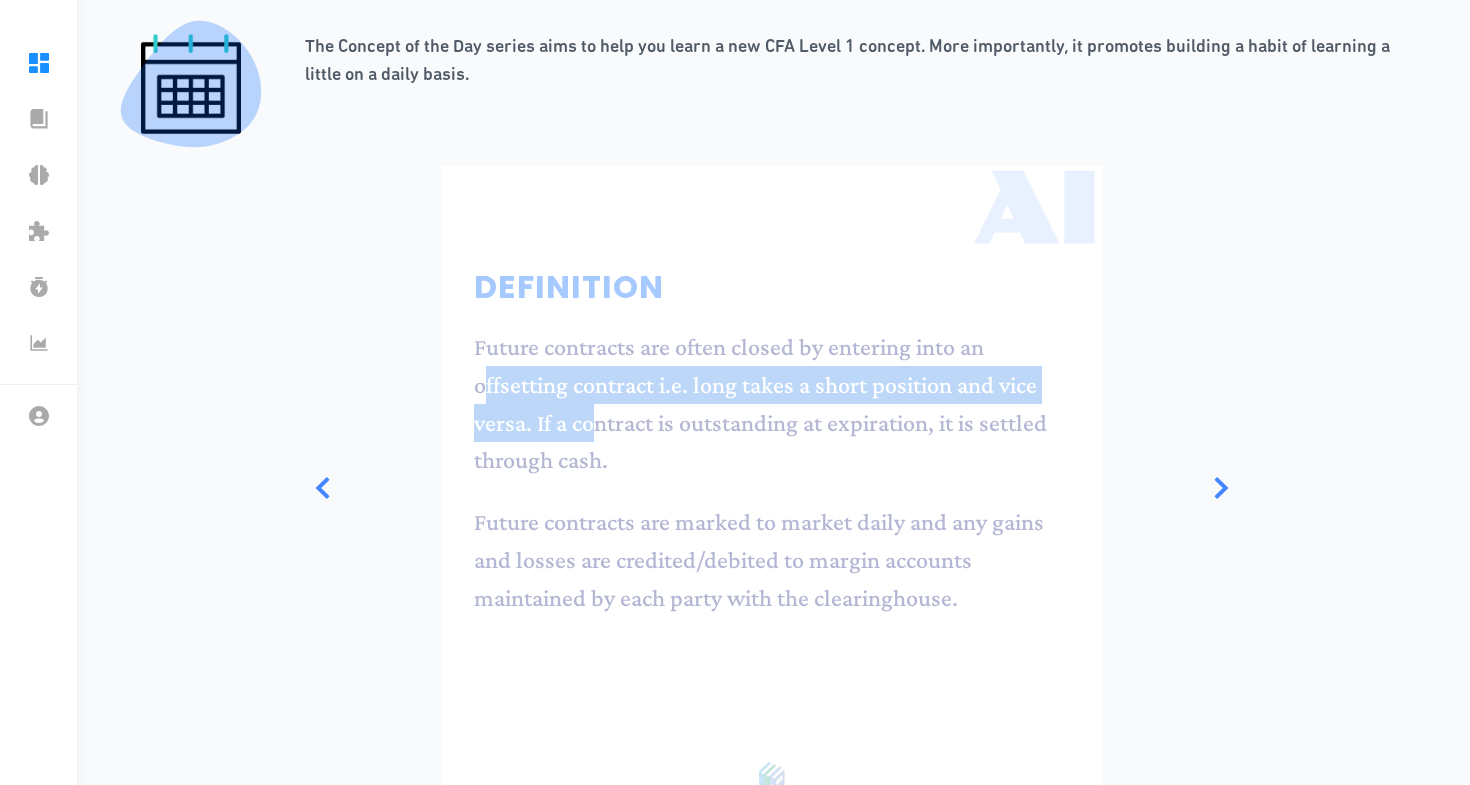 drag, startPoint x: 476, startPoint y: 392, endPoint x: 586, endPoint y: 398, distance: 110.16351 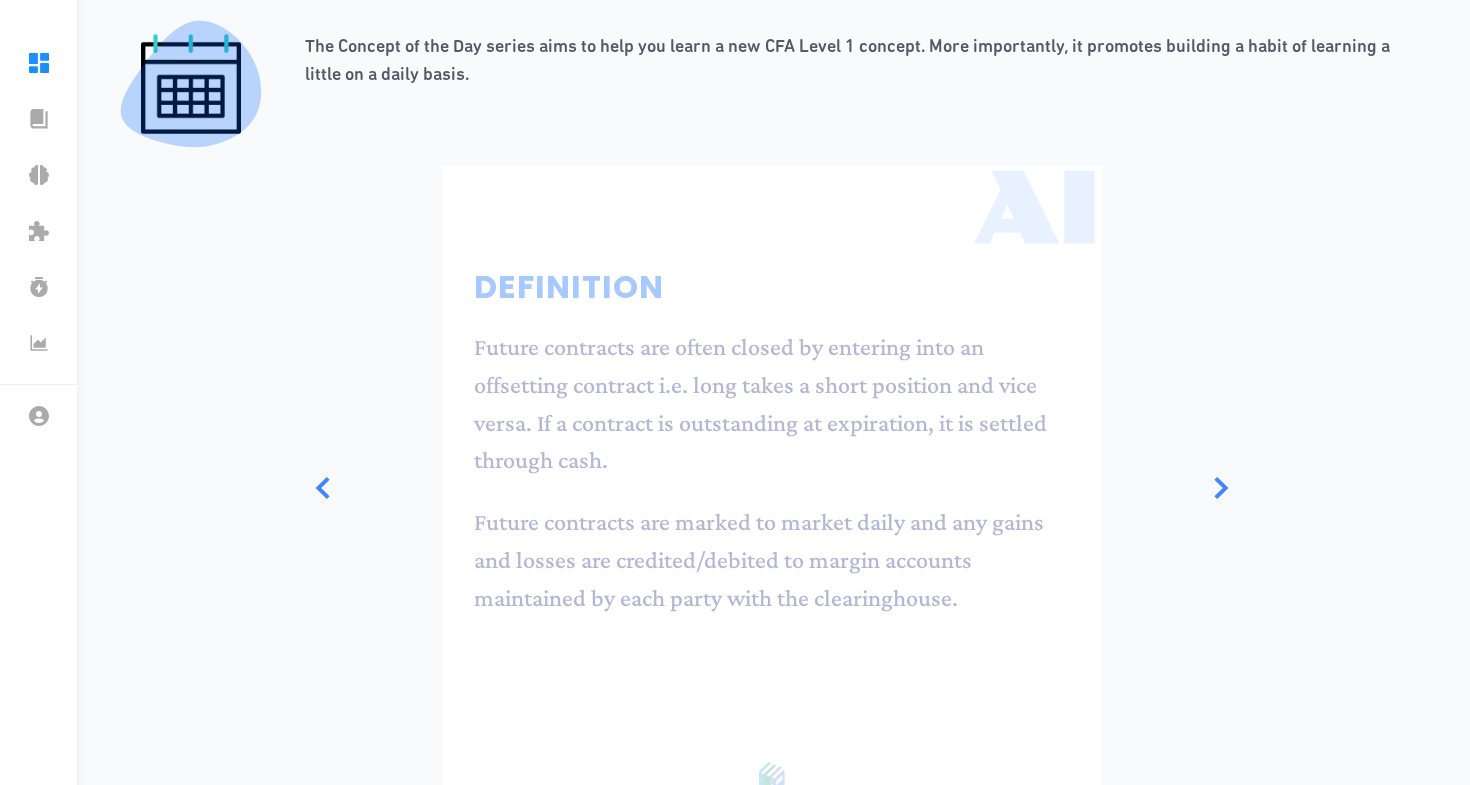 click at bounding box center (1222, 488) 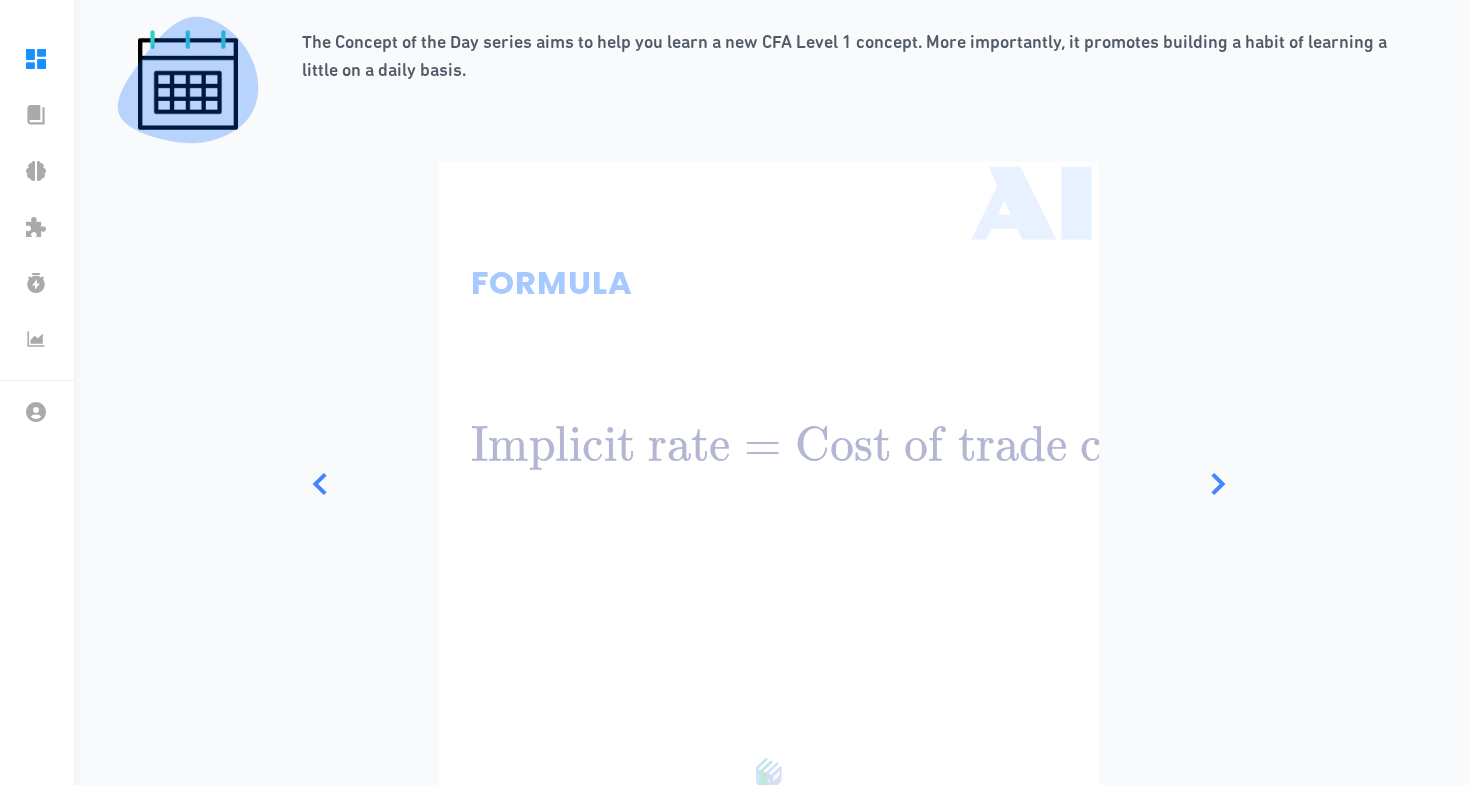 scroll, scrollTop: 122, scrollLeft: 11, axis: both 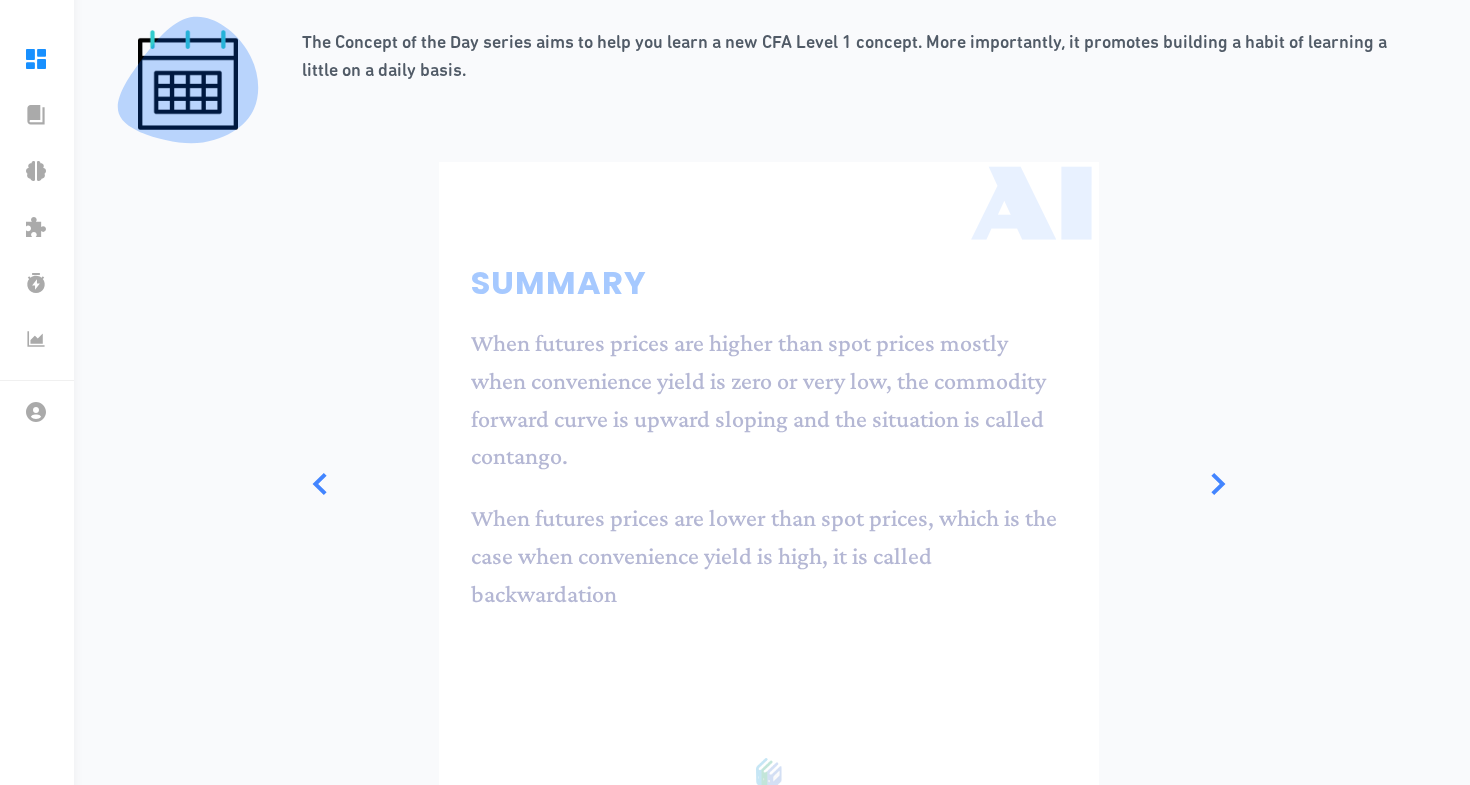 click at bounding box center (1219, 484) 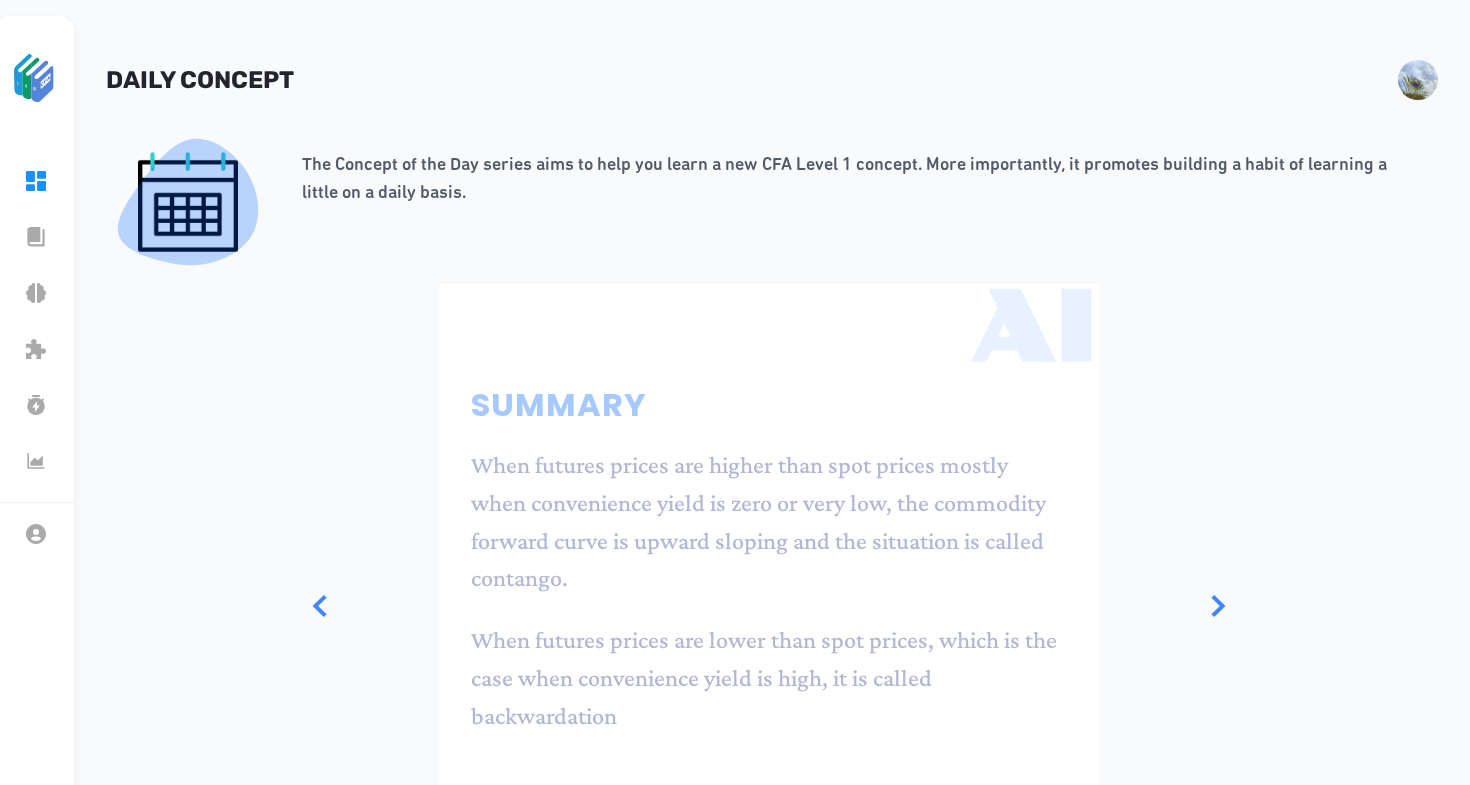 scroll, scrollTop: 0, scrollLeft: 11, axis: horizontal 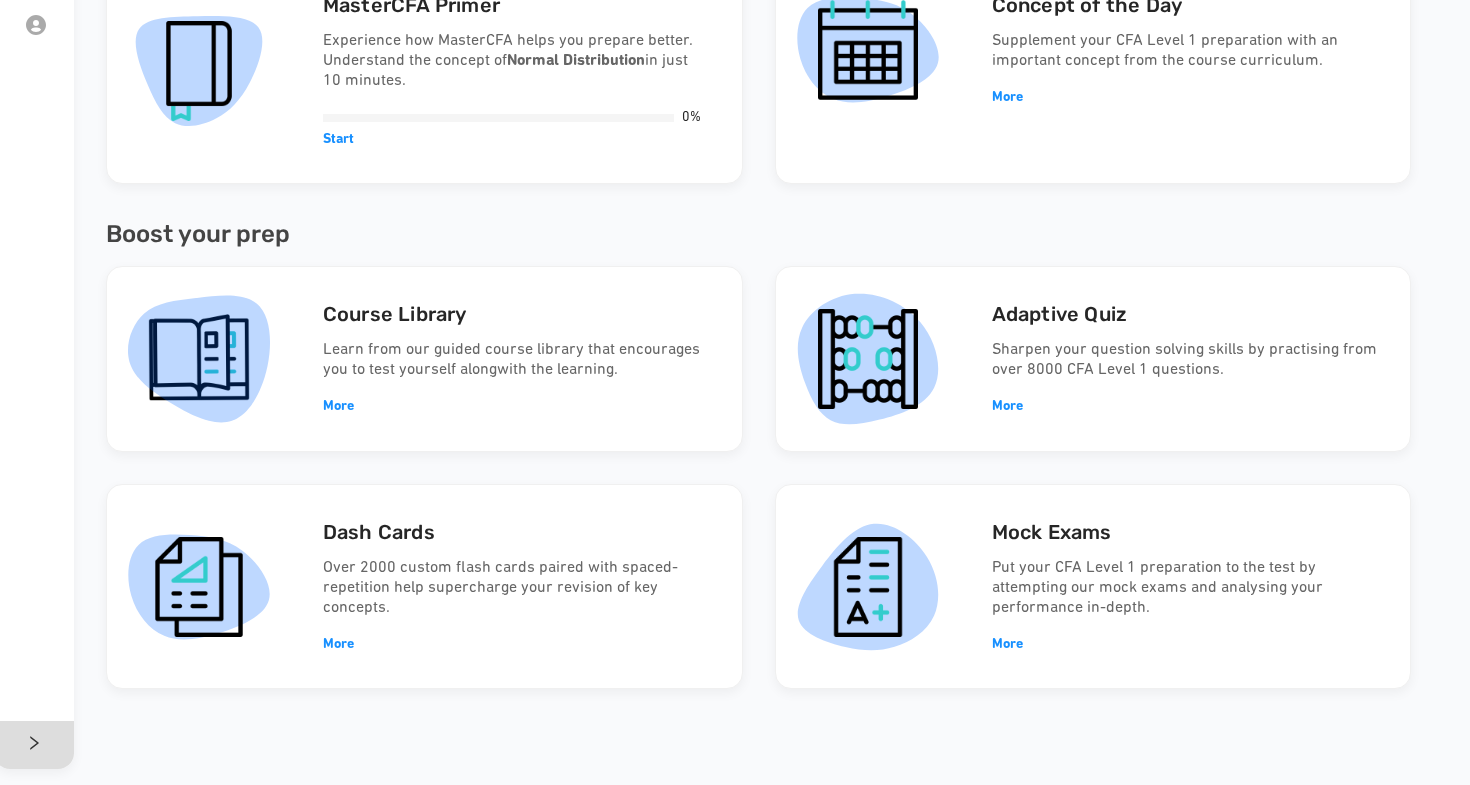 click on "Course Library Learn from our guided course library that encourages you to test yourself alongwith the learning. More" at bounding box center (516, 359) 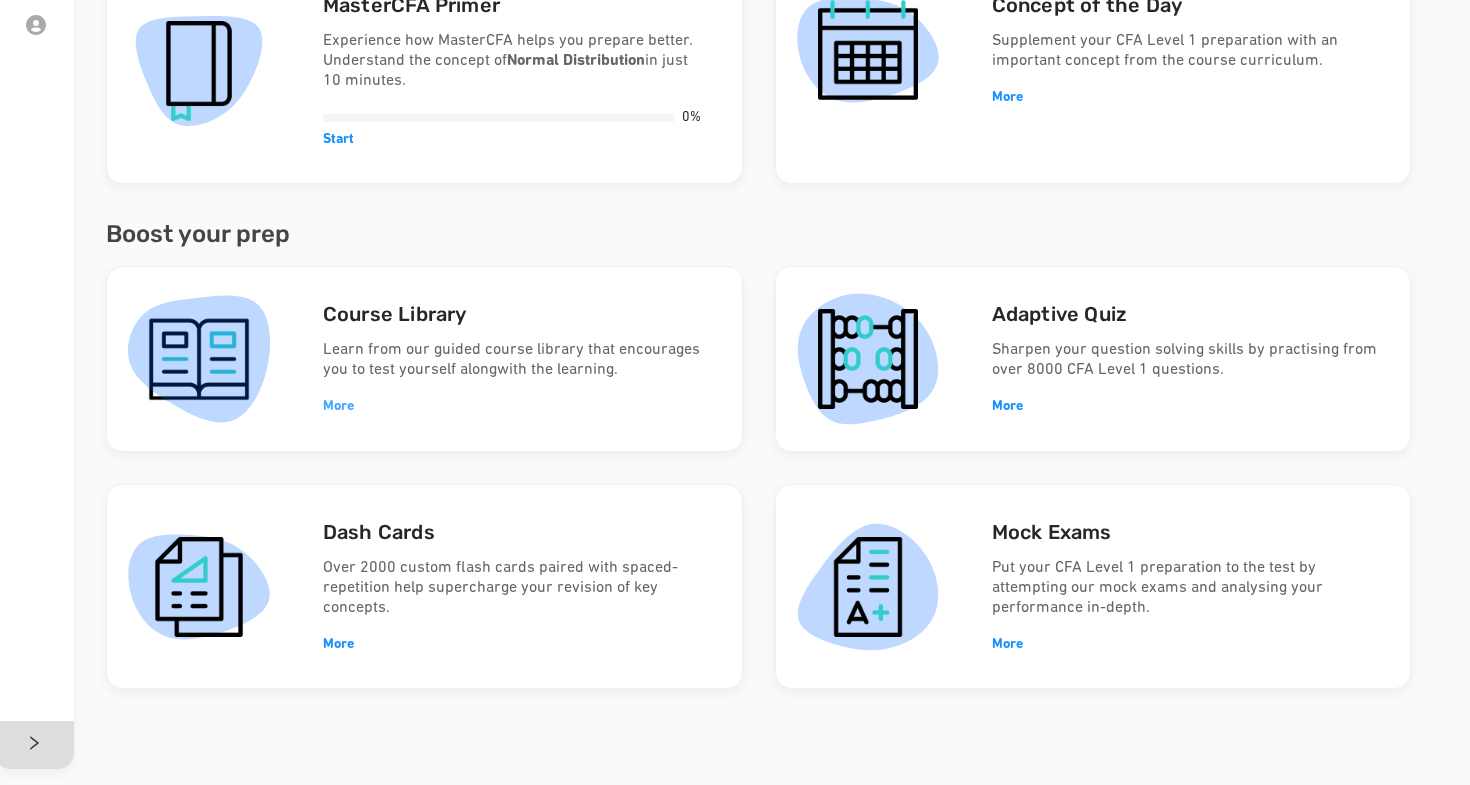 click on "More" at bounding box center [338, 406] 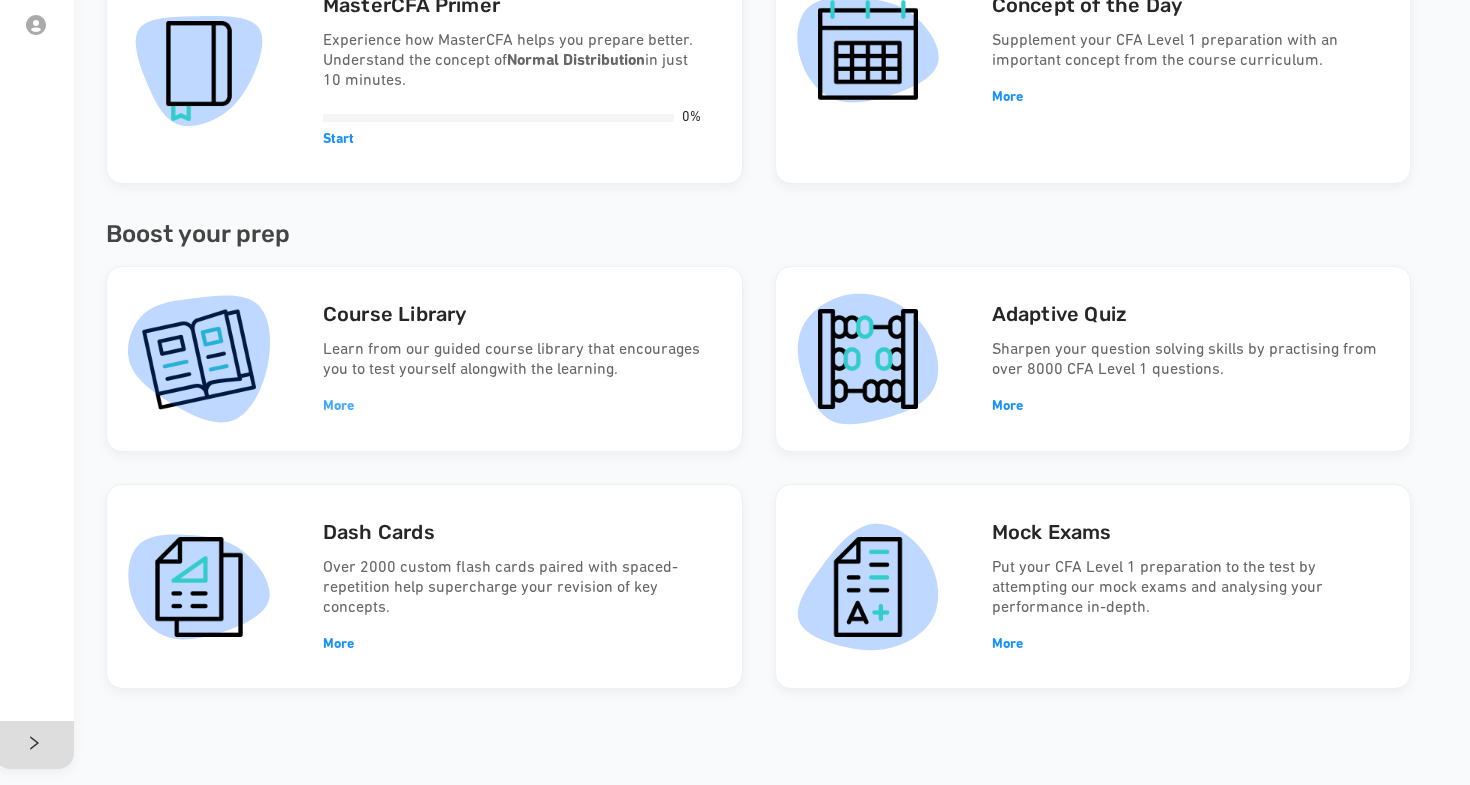 scroll, scrollTop: 0, scrollLeft: 0, axis: both 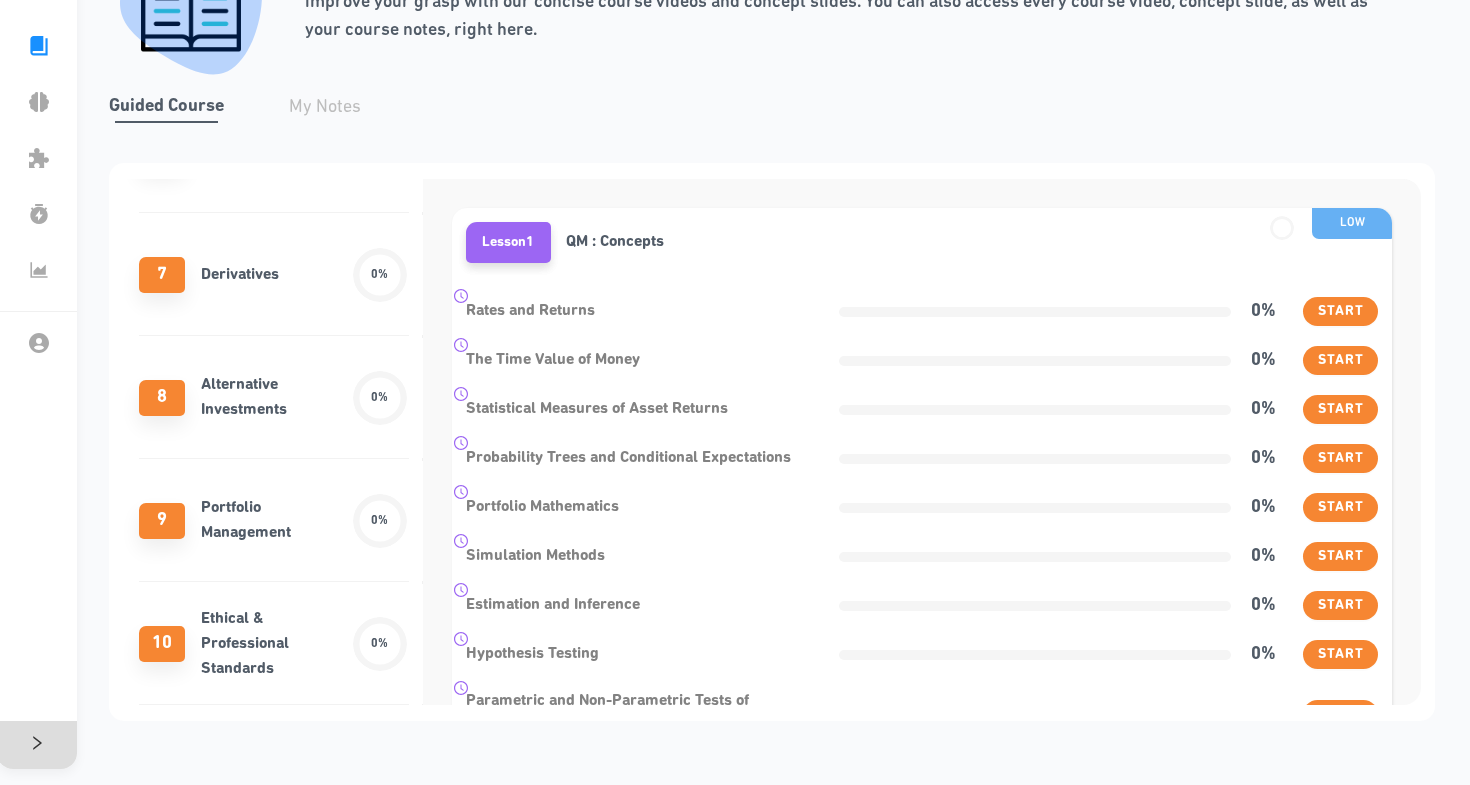 click on "Ethical & Professional Standards" at bounding box center (276, 644) 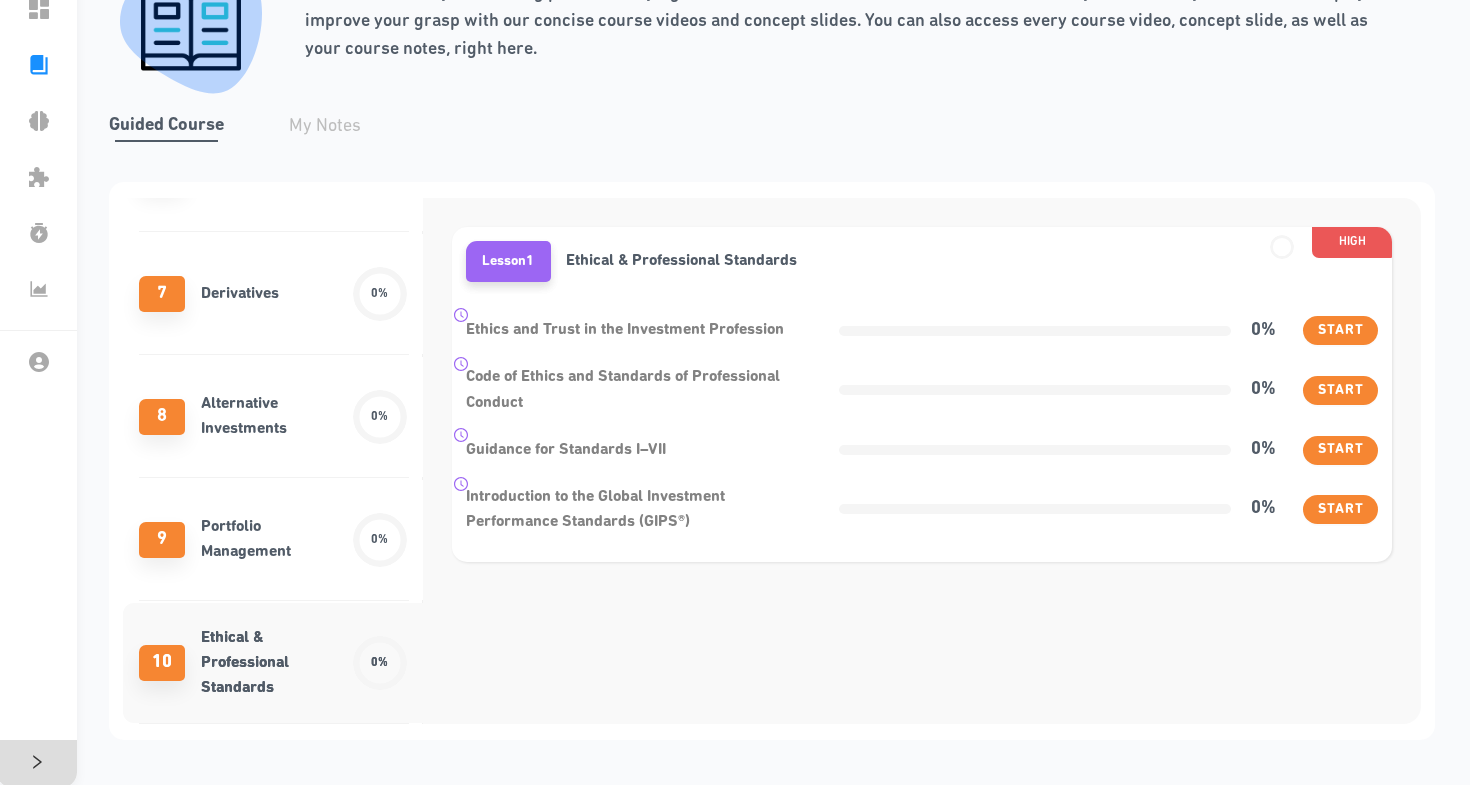 scroll, scrollTop: 161, scrollLeft: 0, axis: vertical 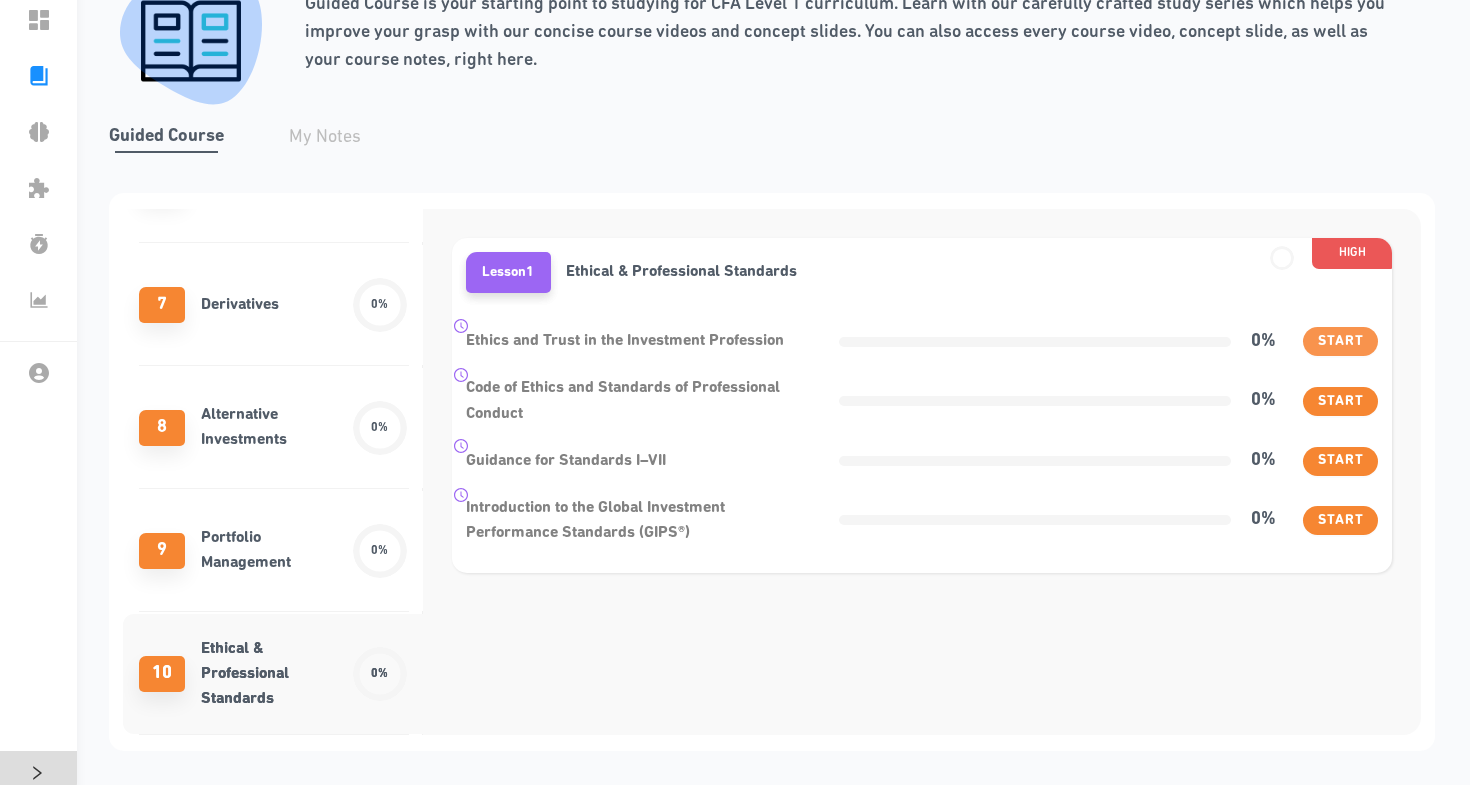 click on "Start" at bounding box center (1341, 342) 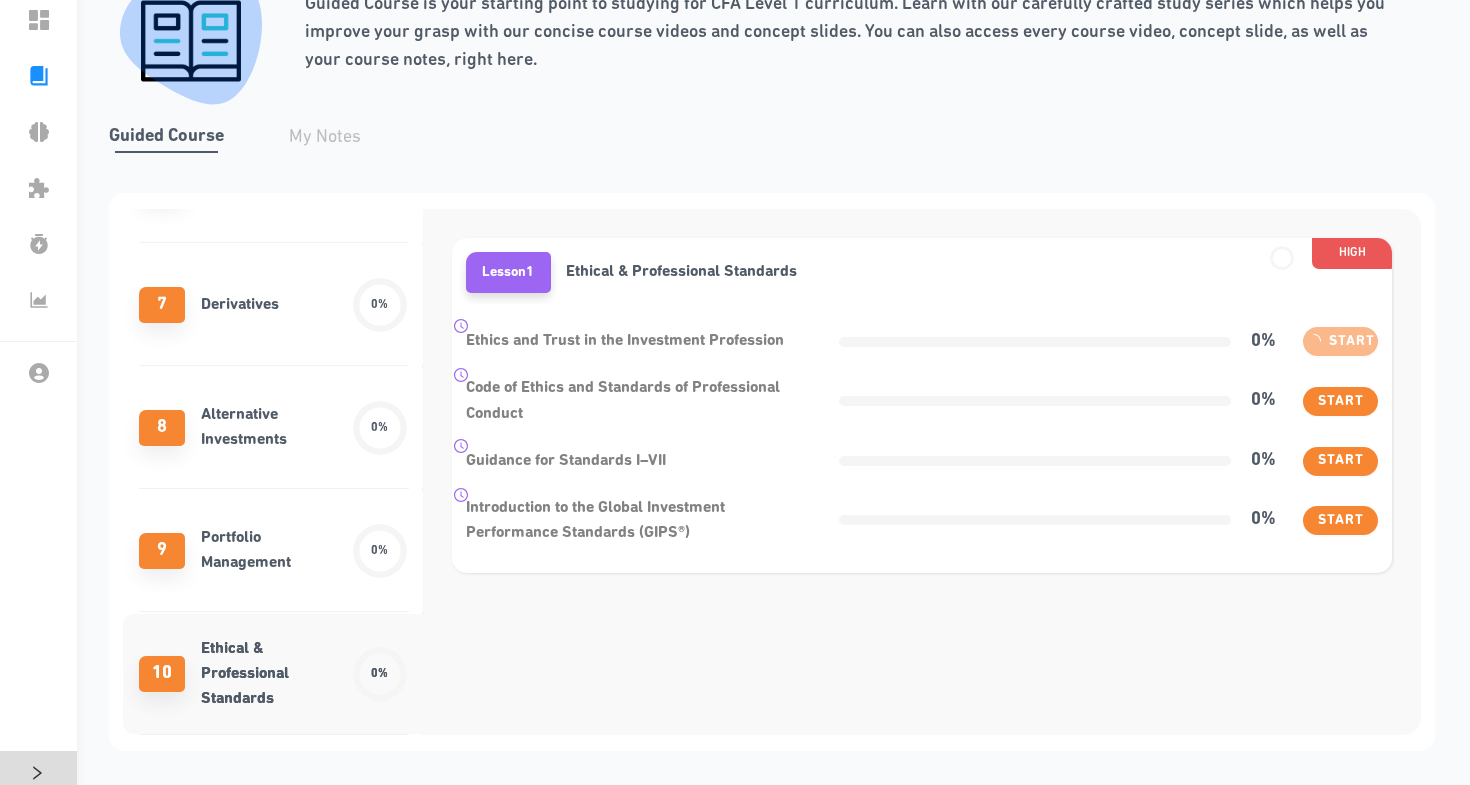 scroll, scrollTop: 0, scrollLeft: 0, axis: both 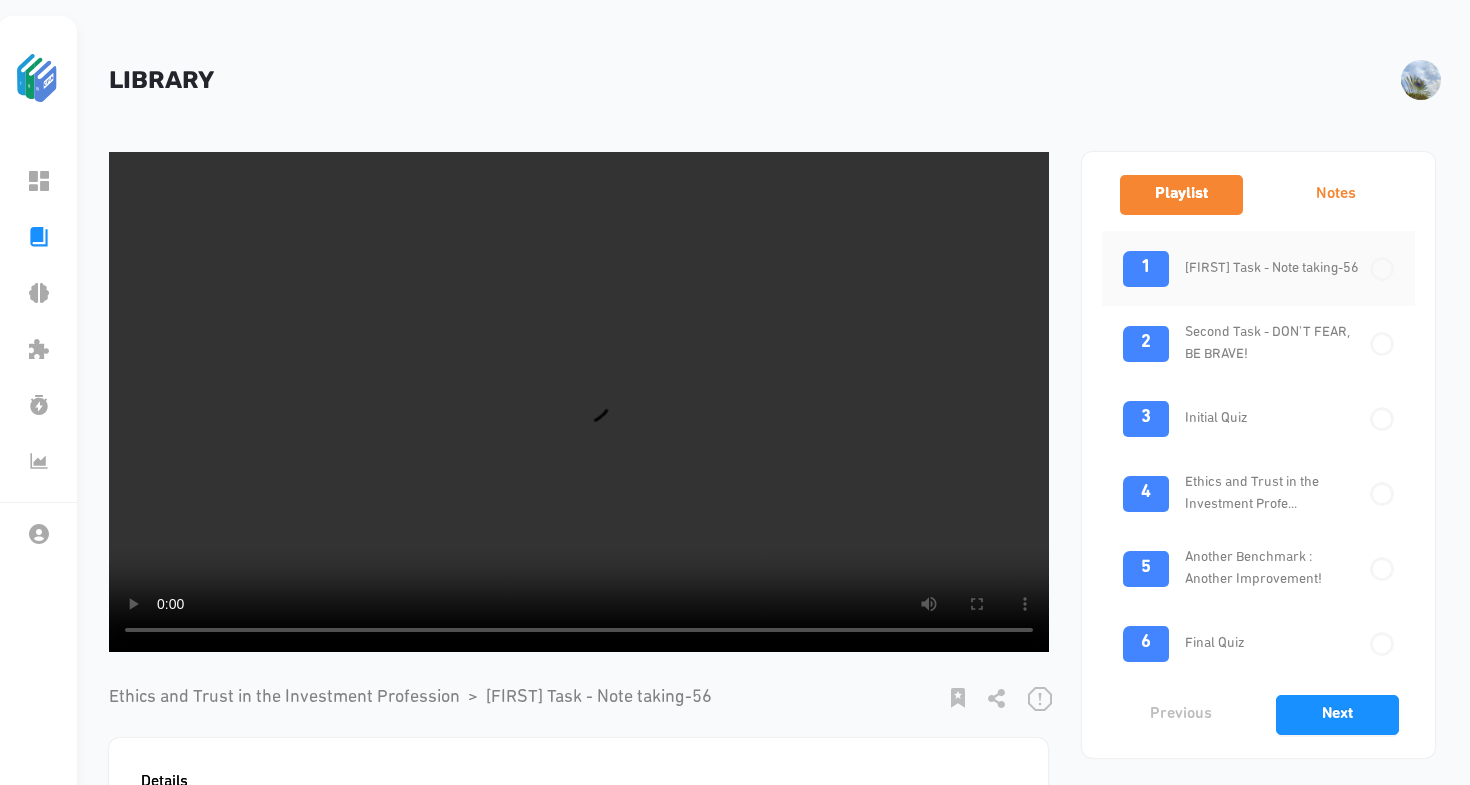 click on "Notes" at bounding box center [1336, 194] 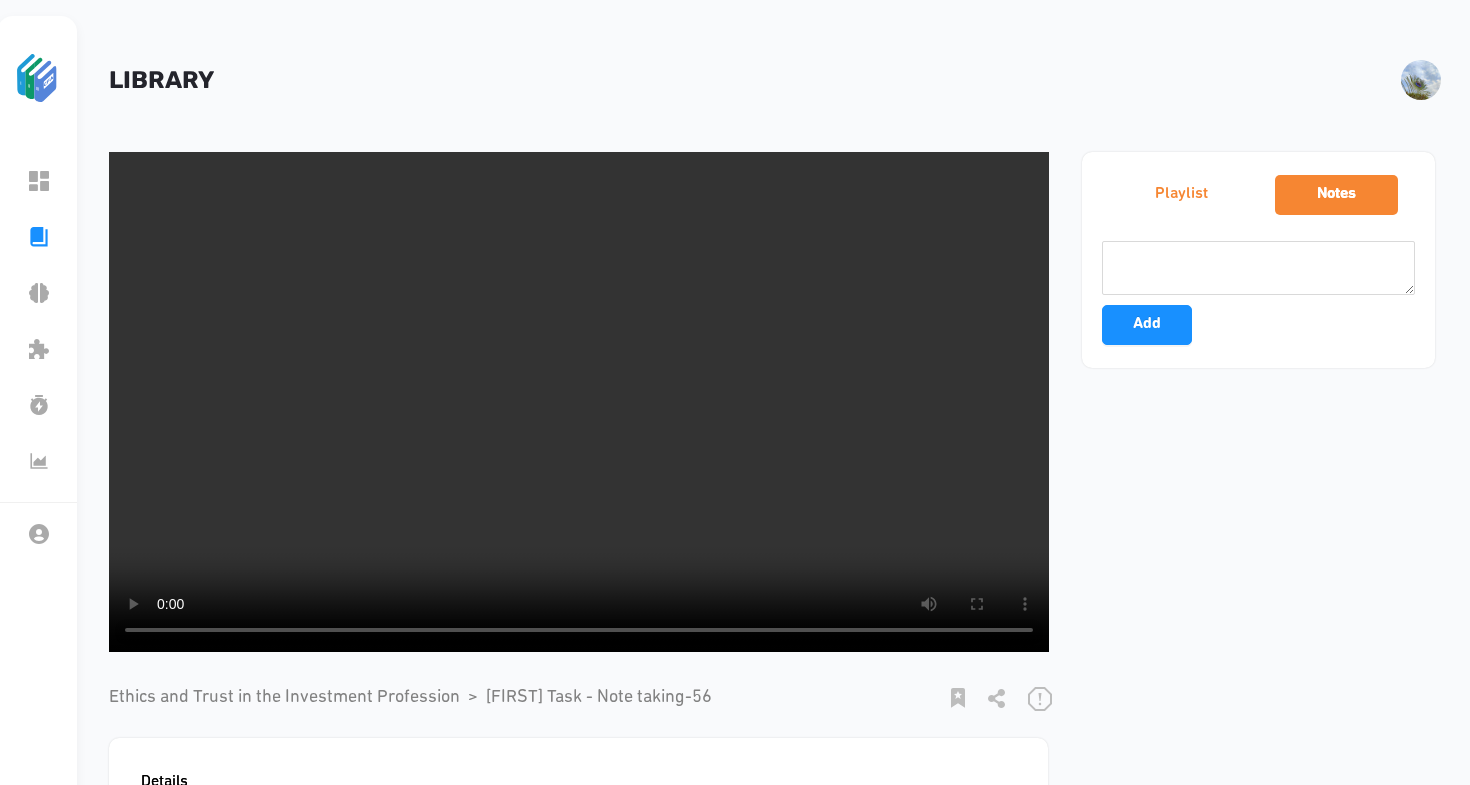click on "Playlist" at bounding box center (1181, 194) 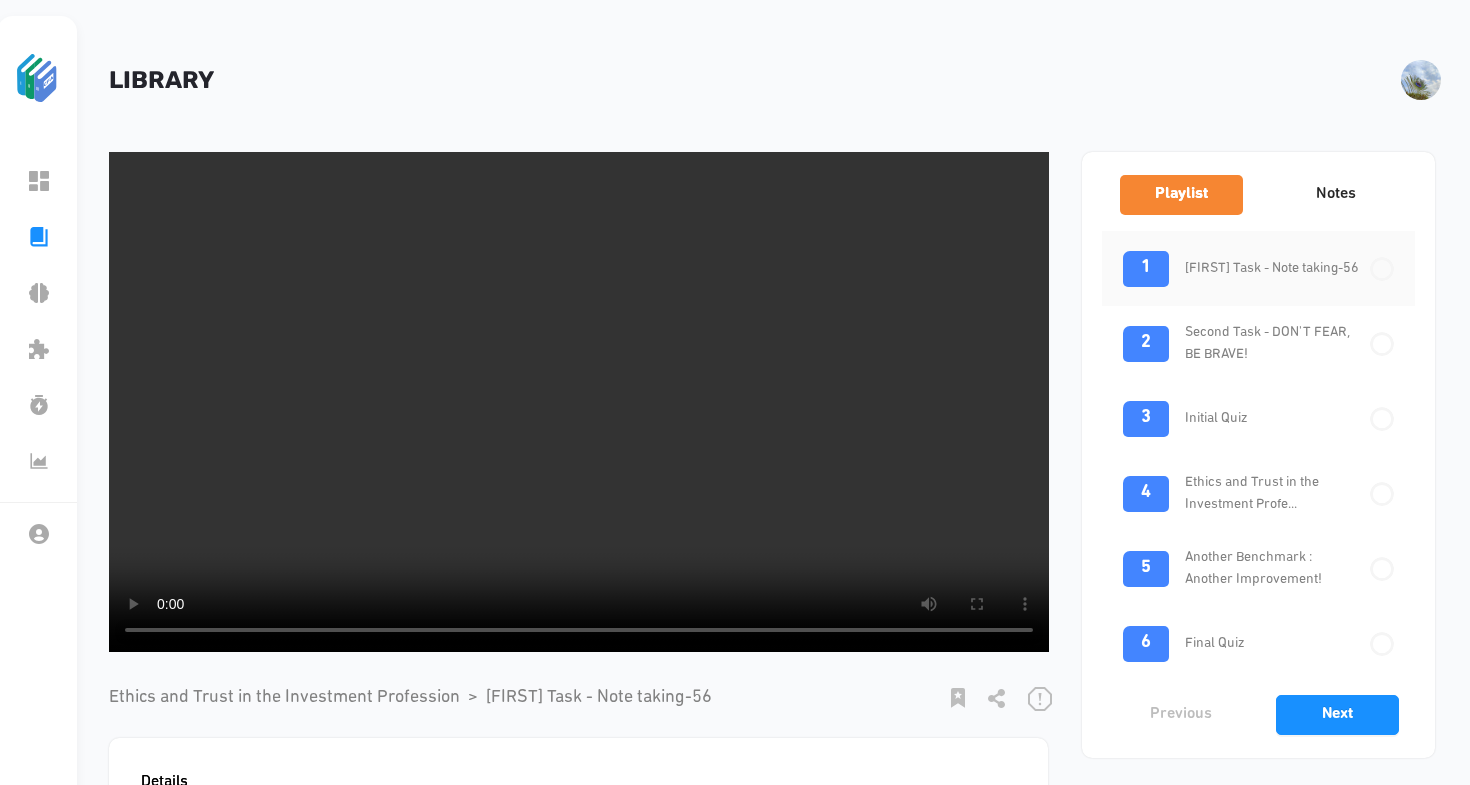 scroll, scrollTop: 0, scrollLeft: 0, axis: both 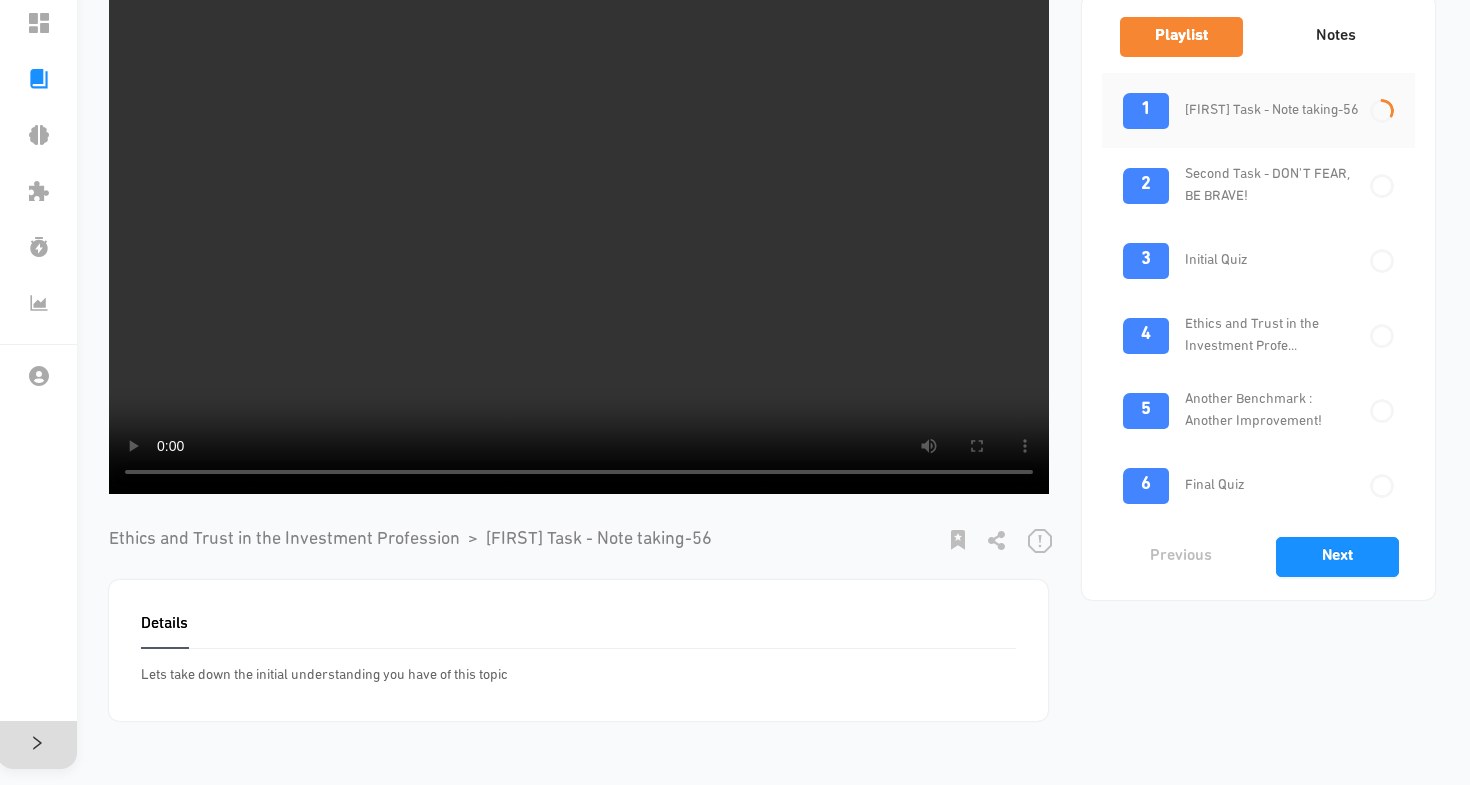 click at bounding box center (579, 244) 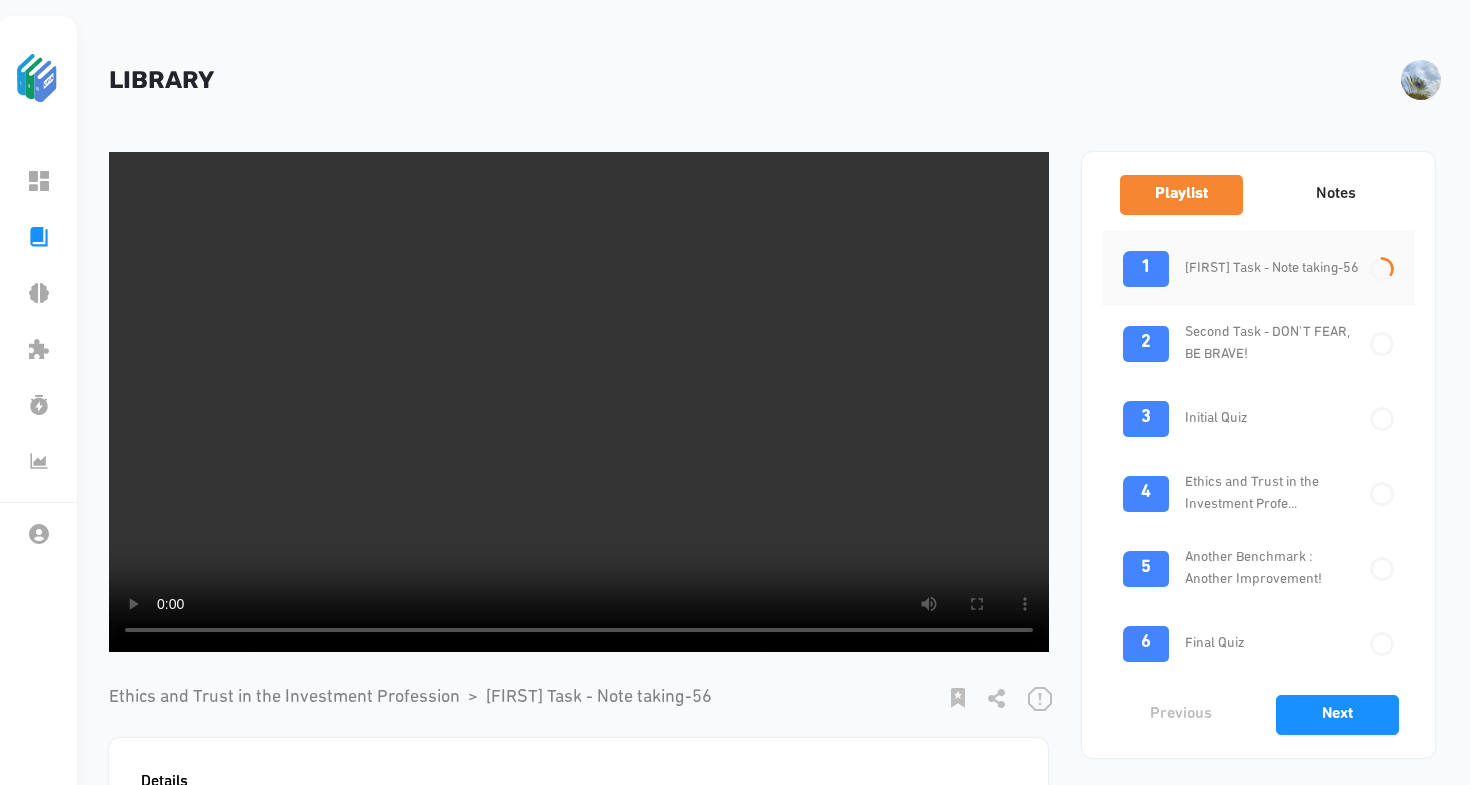 scroll, scrollTop: 0, scrollLeft: 0, axis: both 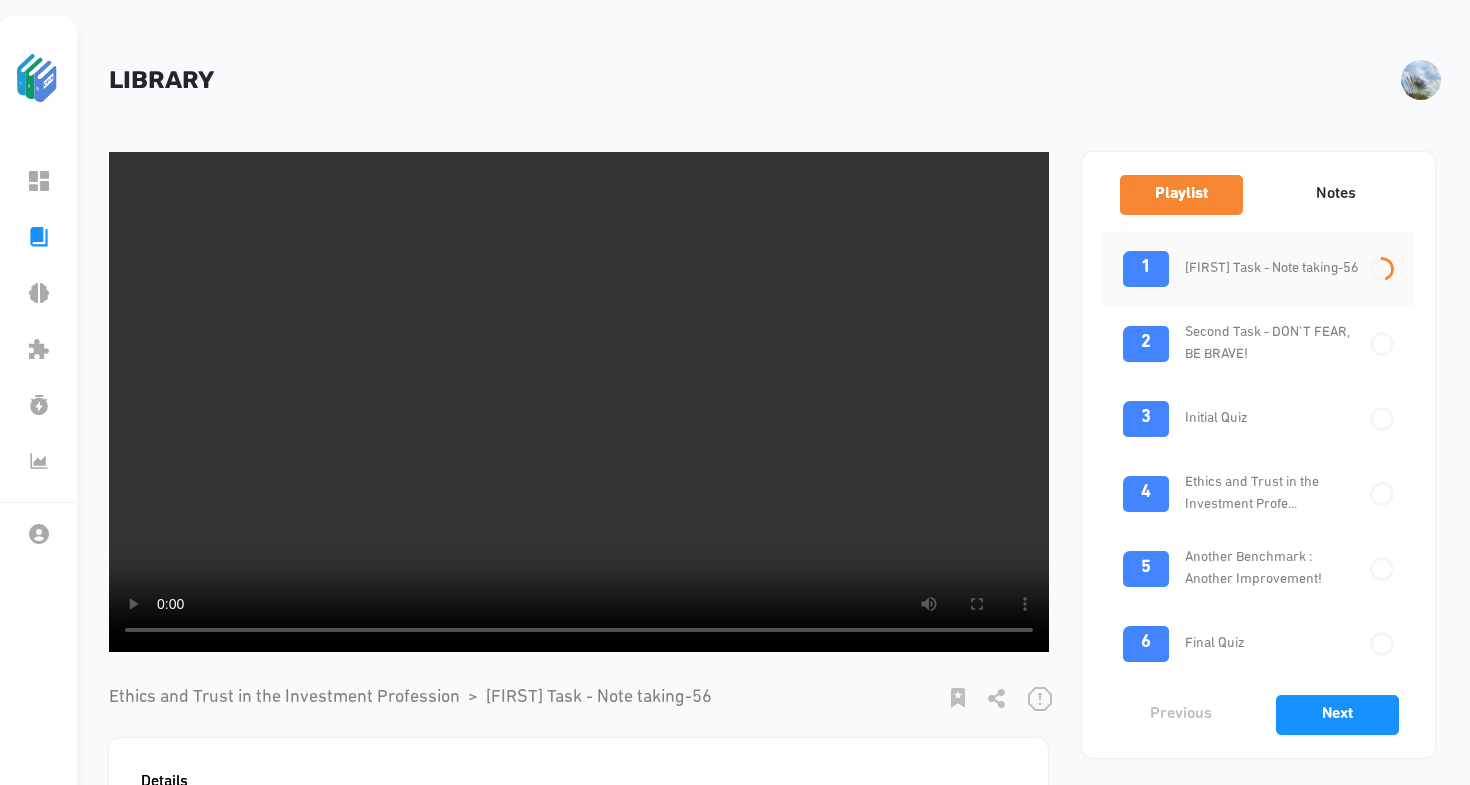 click at bounding box center (579, 402) 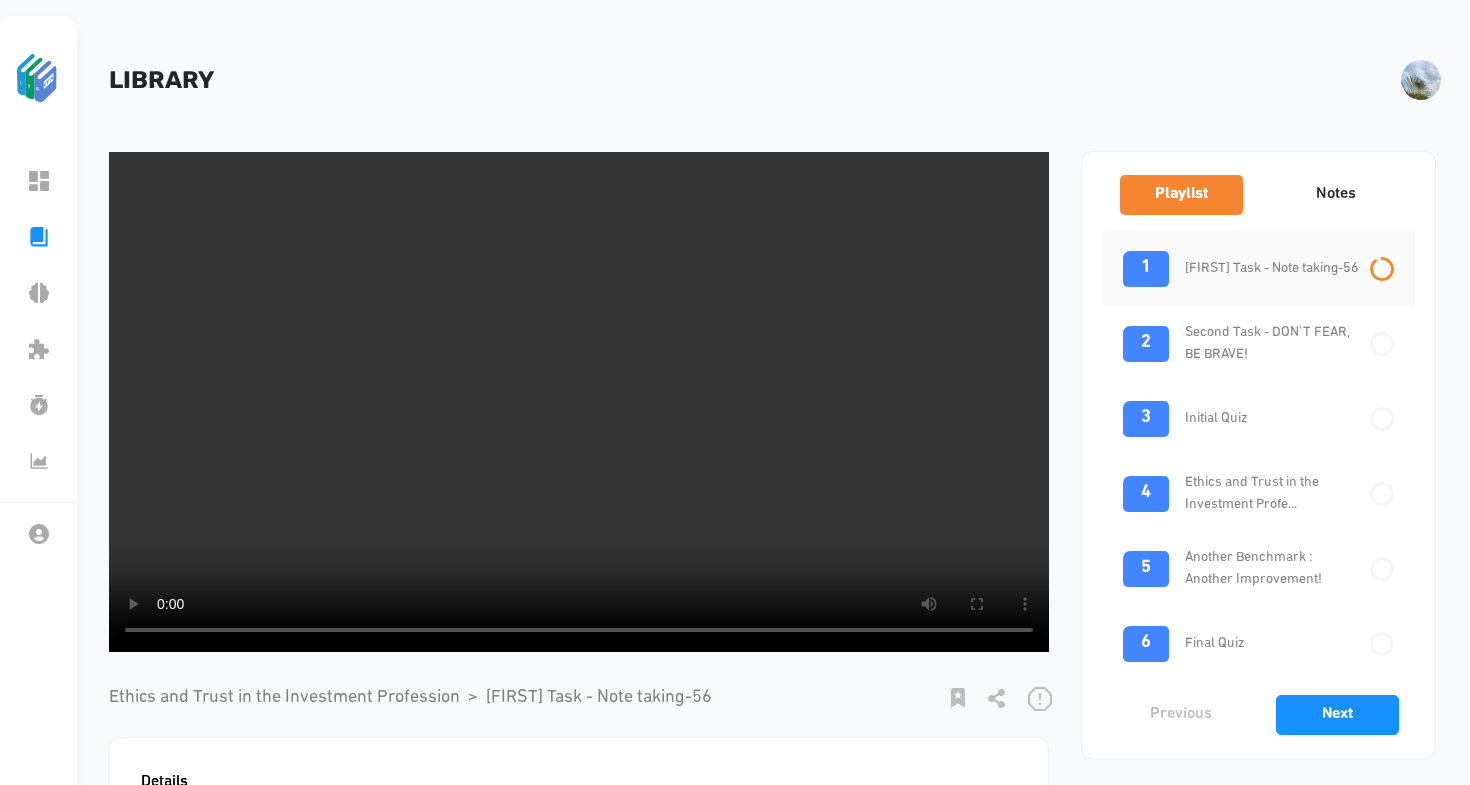 click at bounding box center [579, 402] 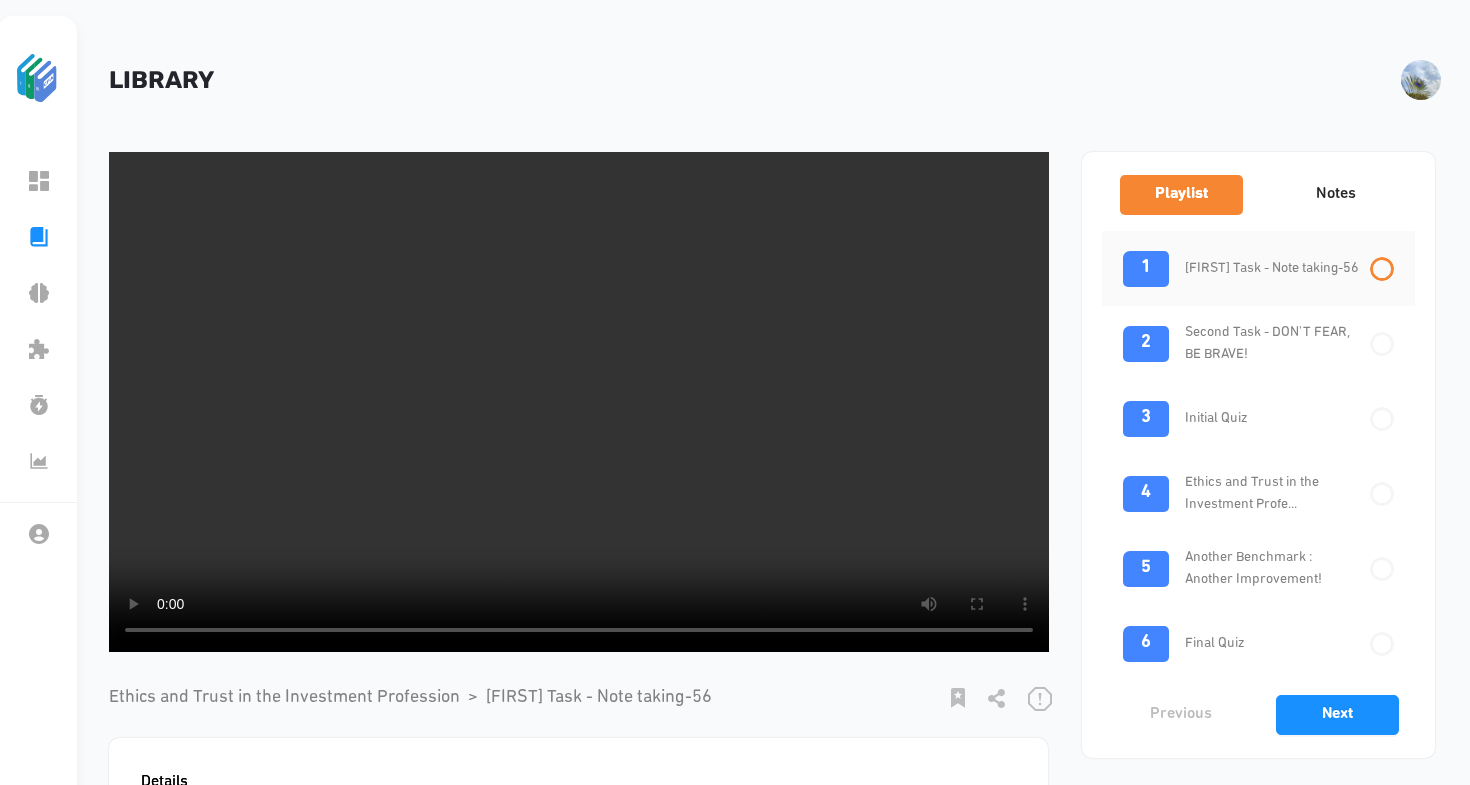 click on "1 [FIRST] Task - Note taking-56" at bounding box center (1258, 268) 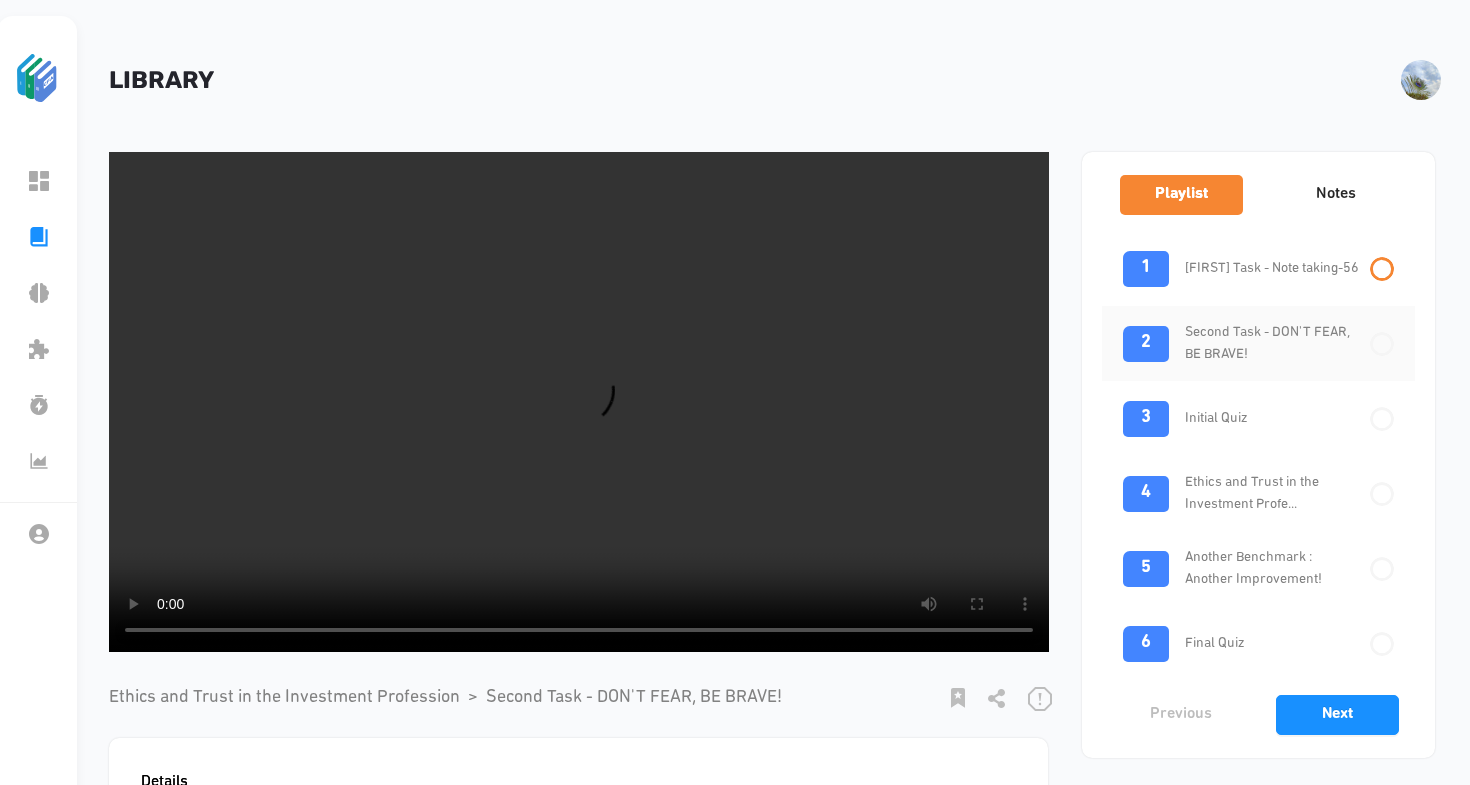click at bounding box center [579, 402] 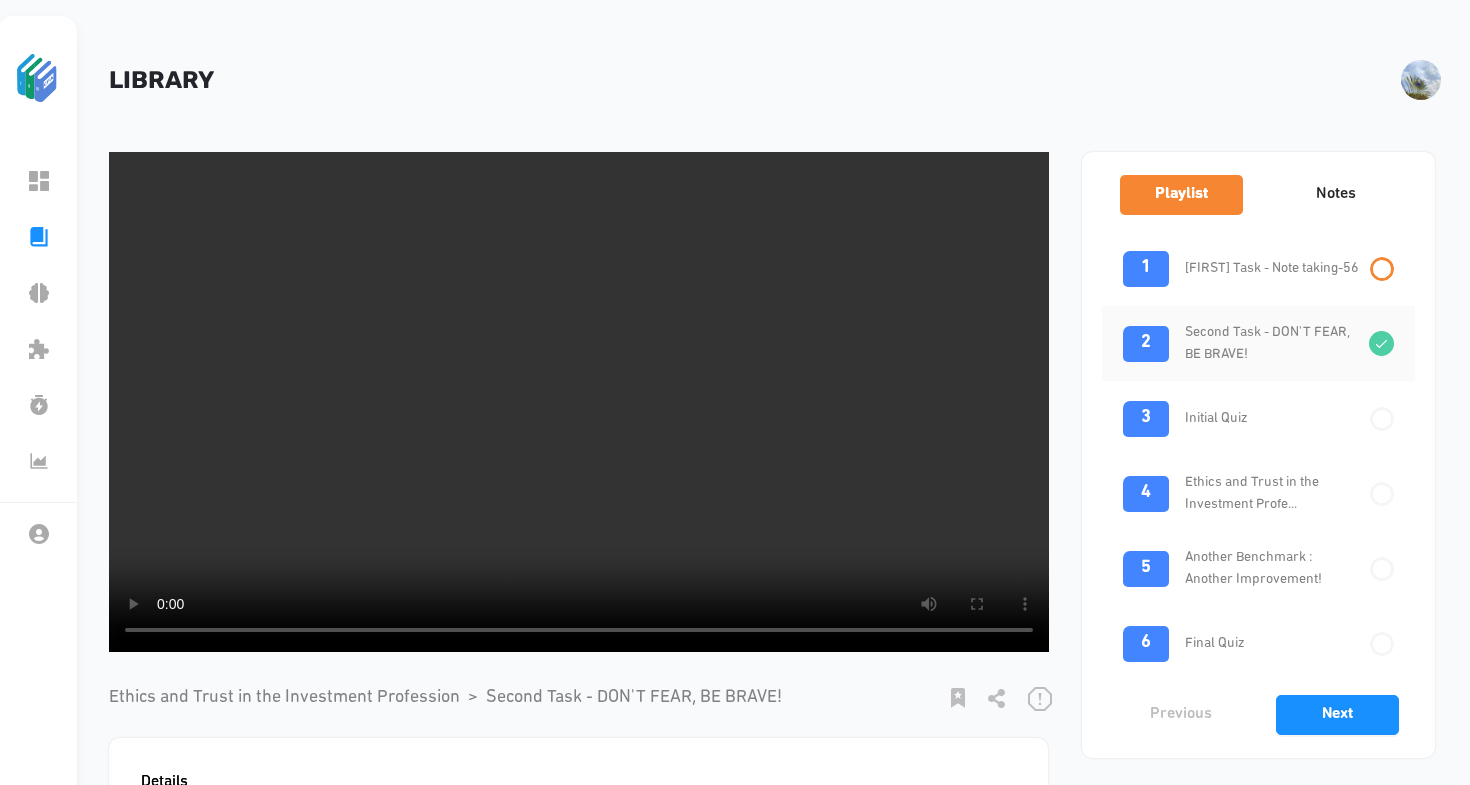 click on "3 Initial Quiz" at bounding box center (1258, 418) 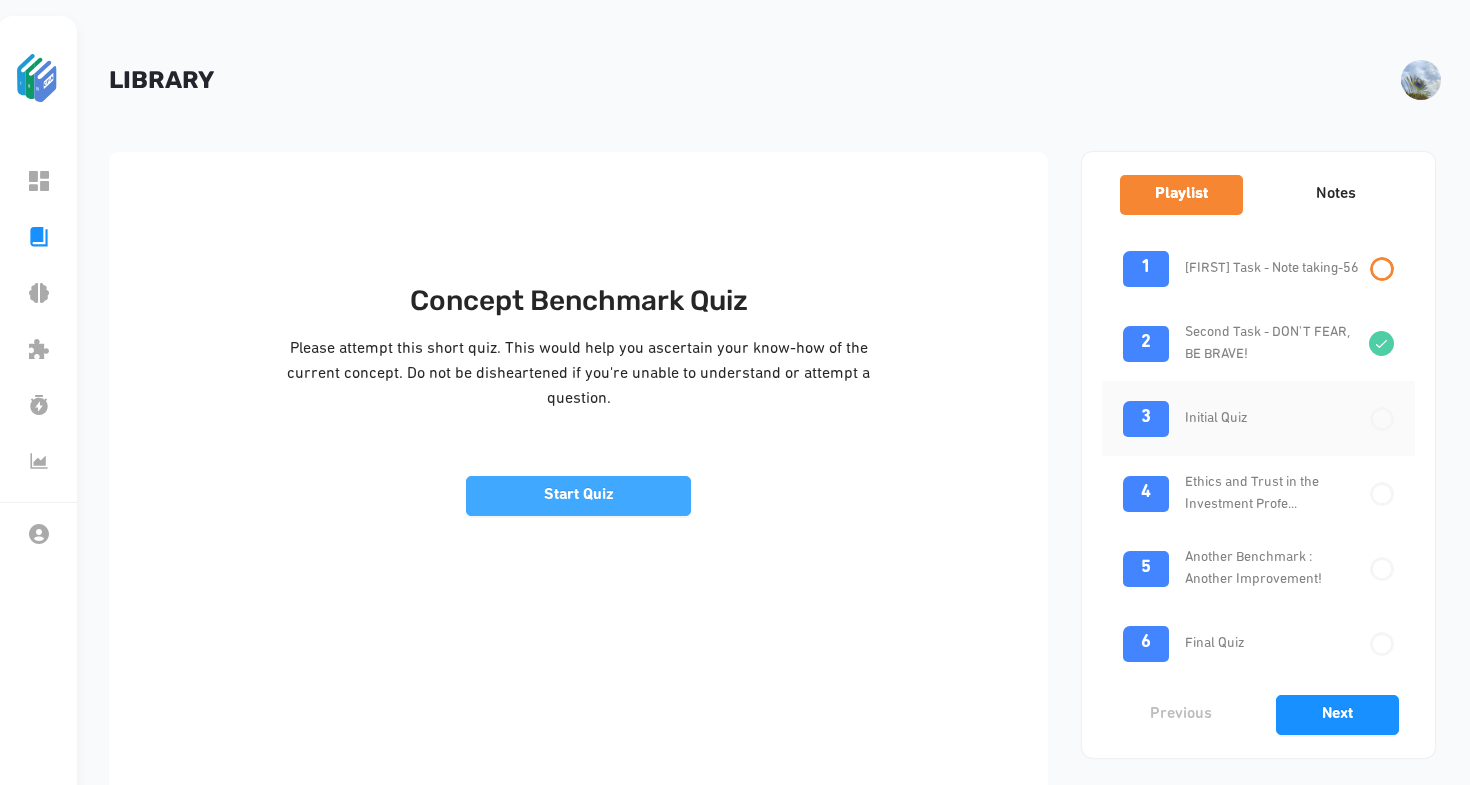 click on "Start Quiz" at bounding box center (579, 496) 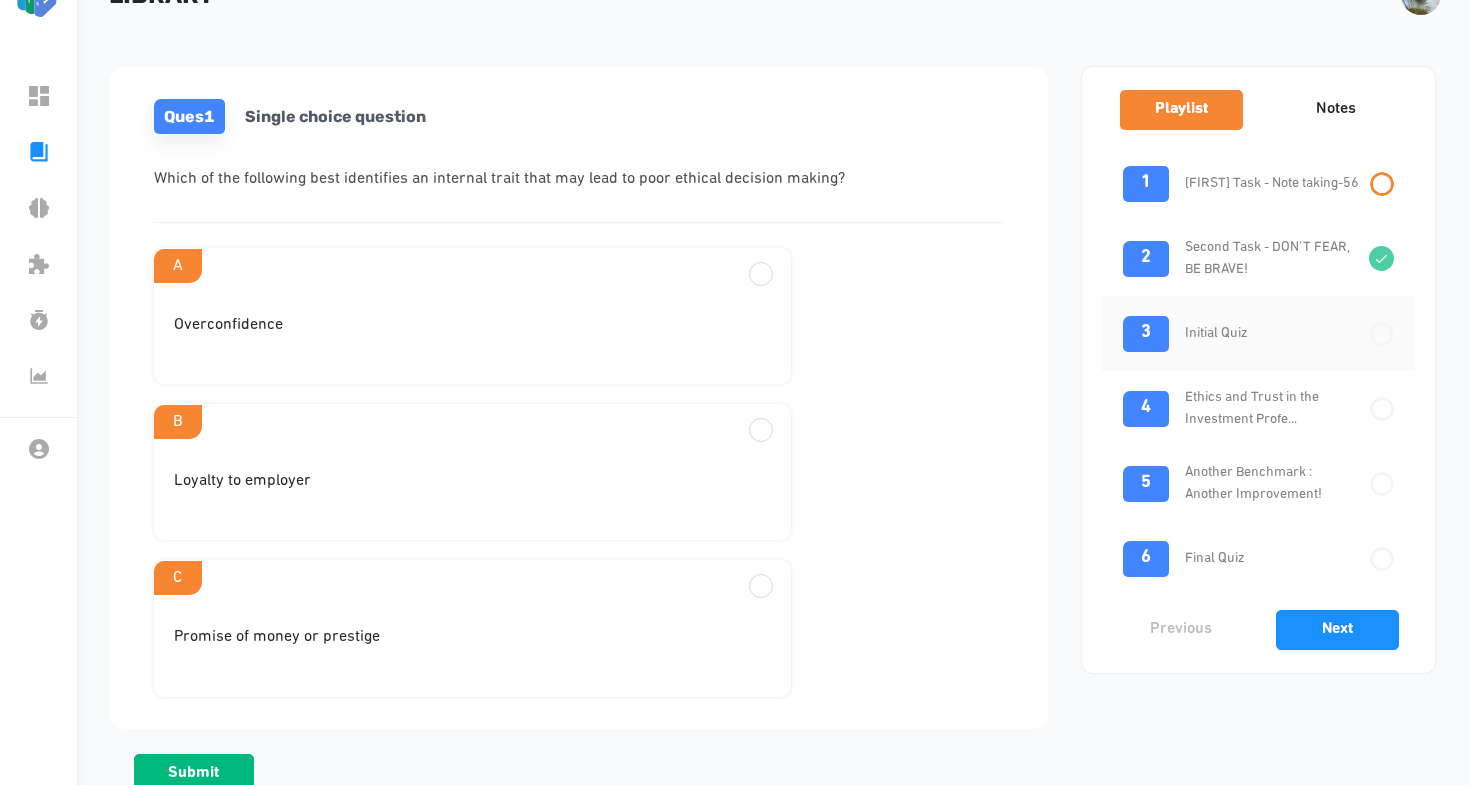 scroll, scrollTop: 90, scrollLeft: 0, axis: vertical 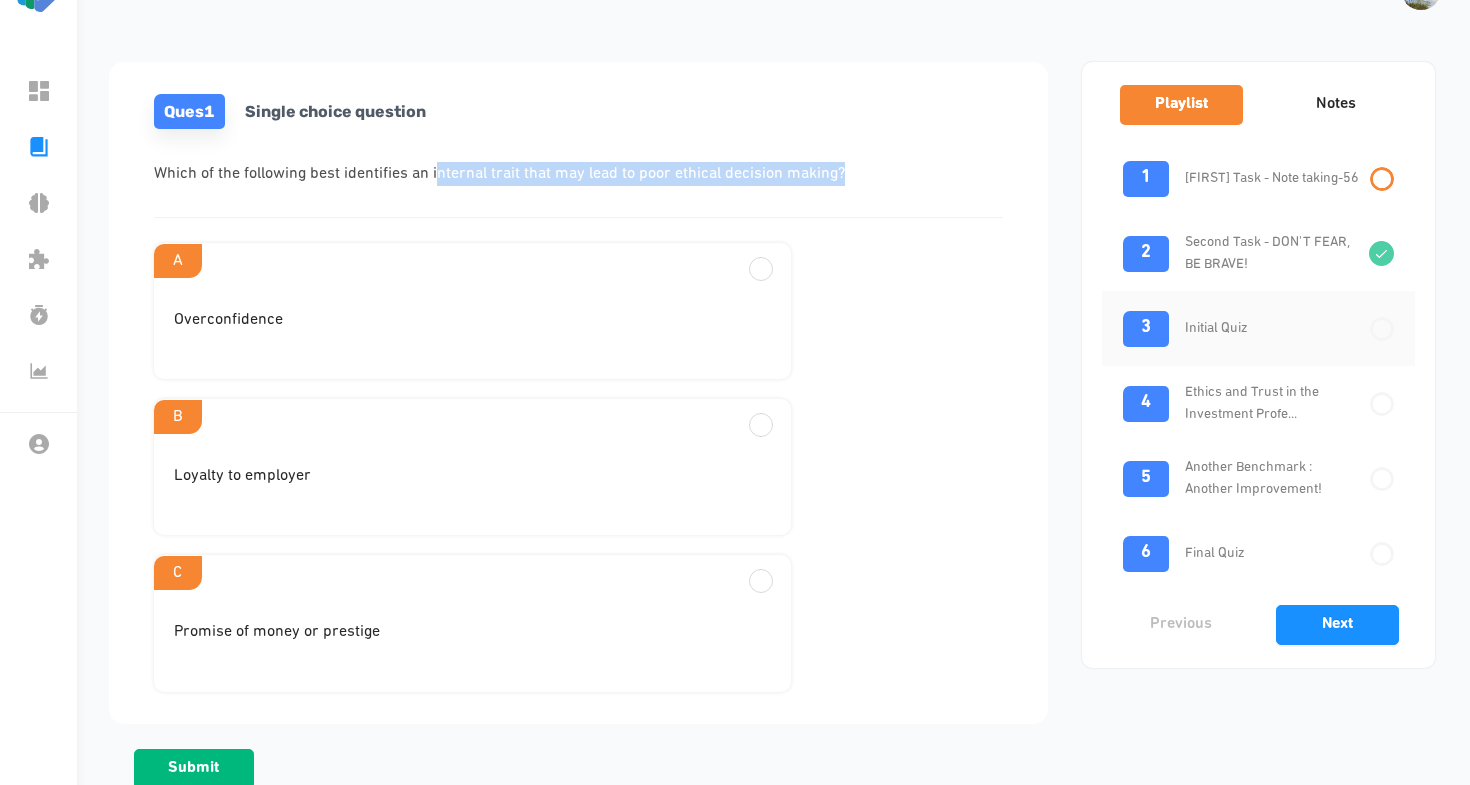 drag, startPoint x: 430, startPoint y: 173, endPoint x: 859, endPoint y: 172, distance: 429.00116 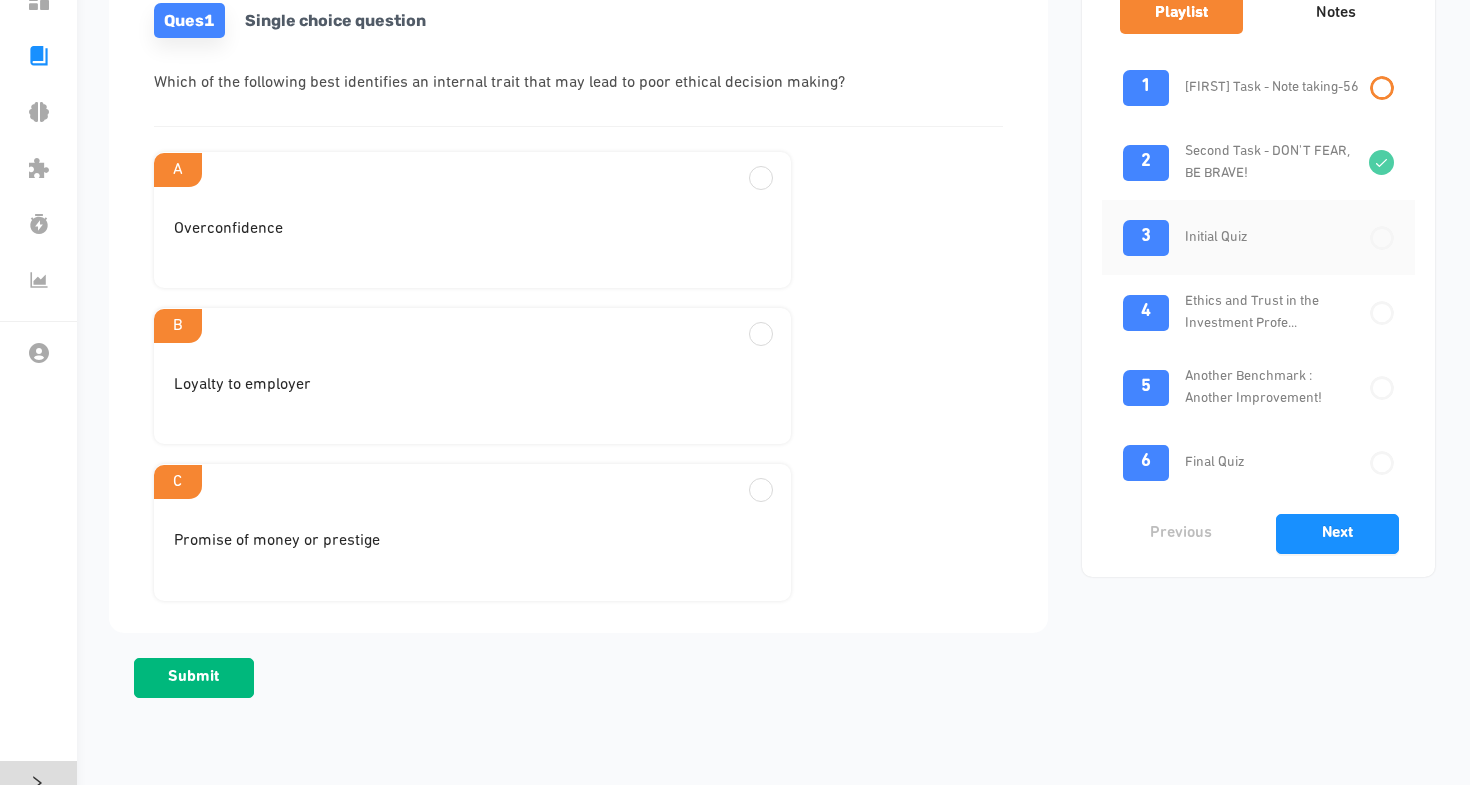 scroll, scrollTop: 179, scrollLeft: 0, axis: vertical 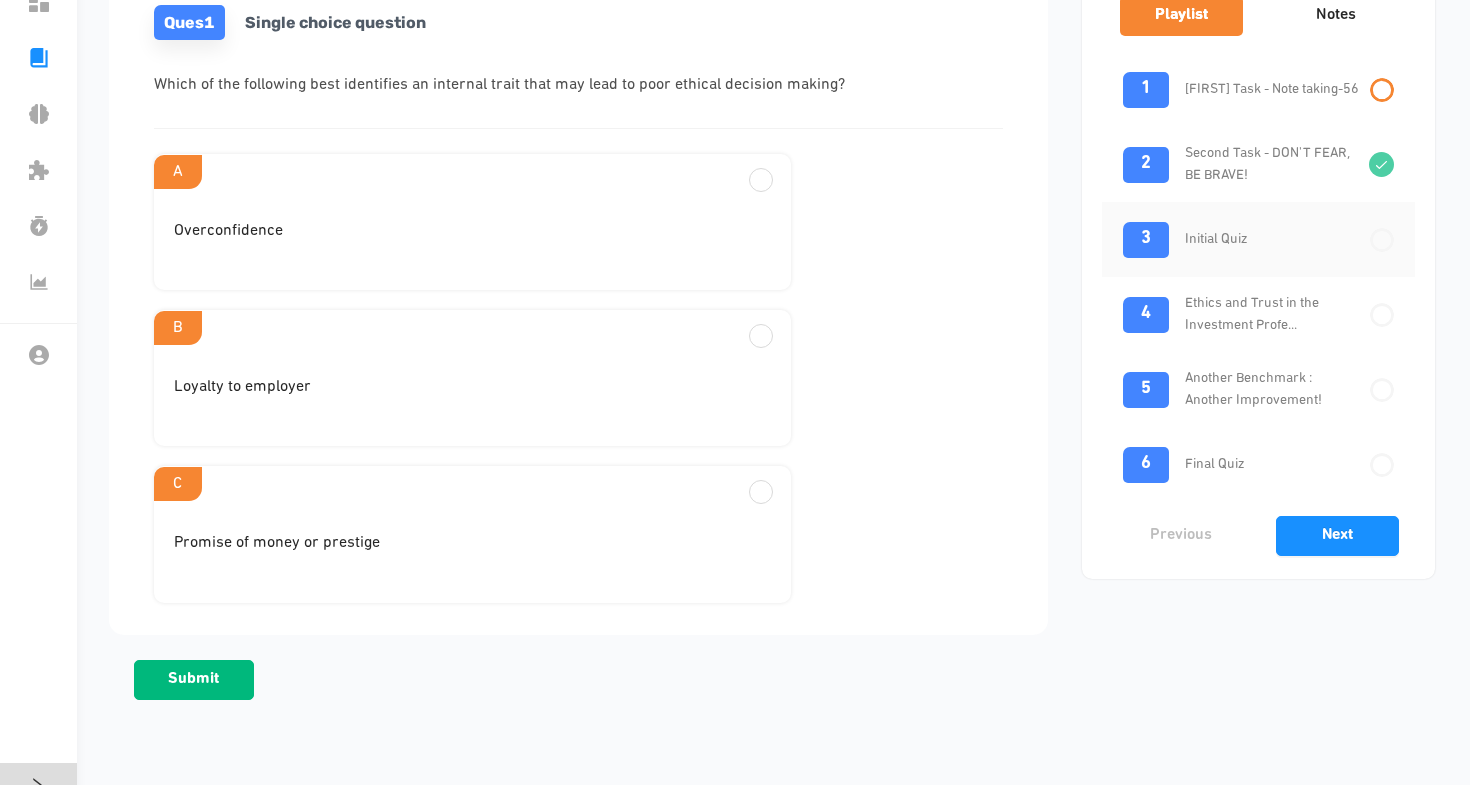 click on "A" at bounding box center (472, 171) 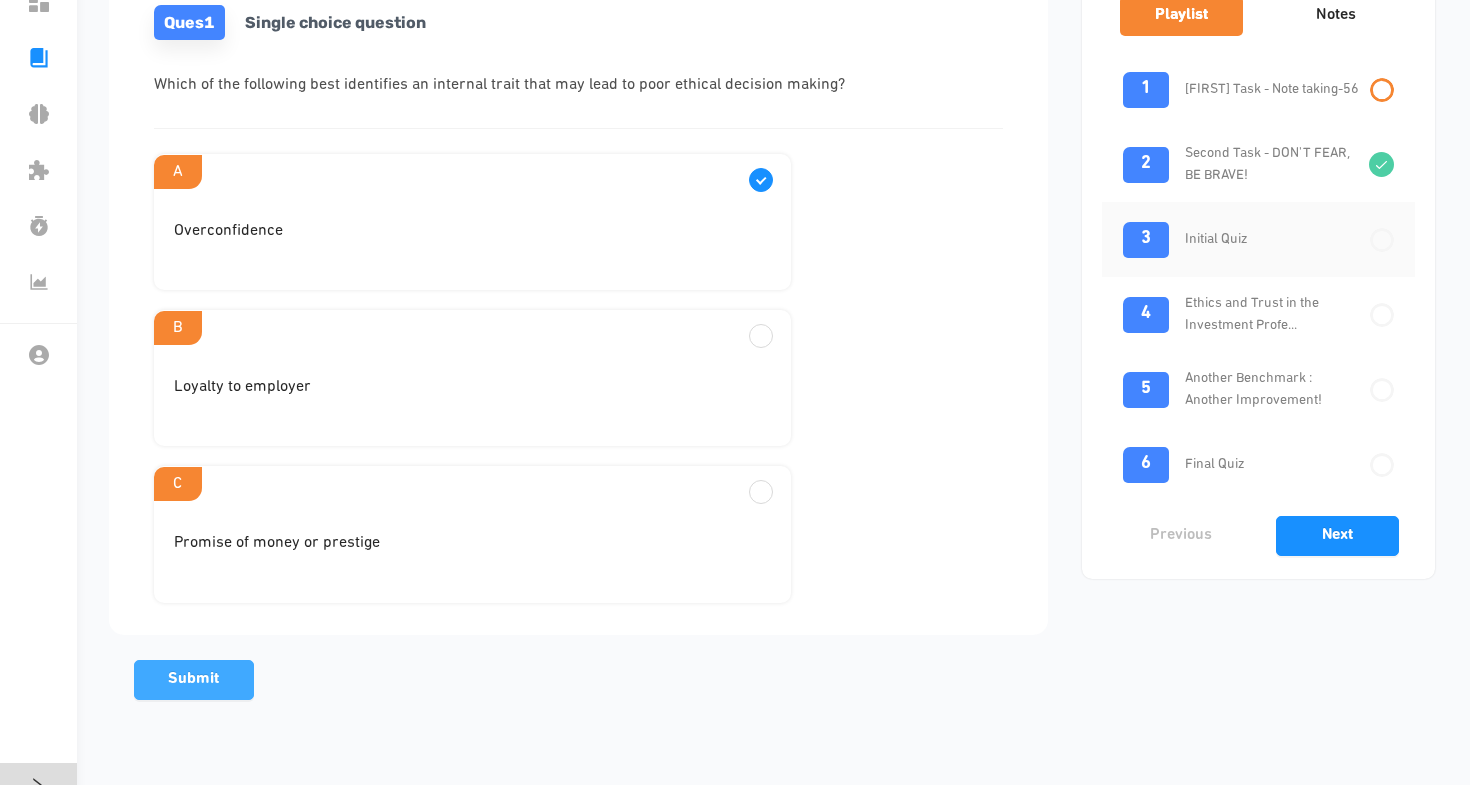 click on "Submit" at bounding box center (193, 679) 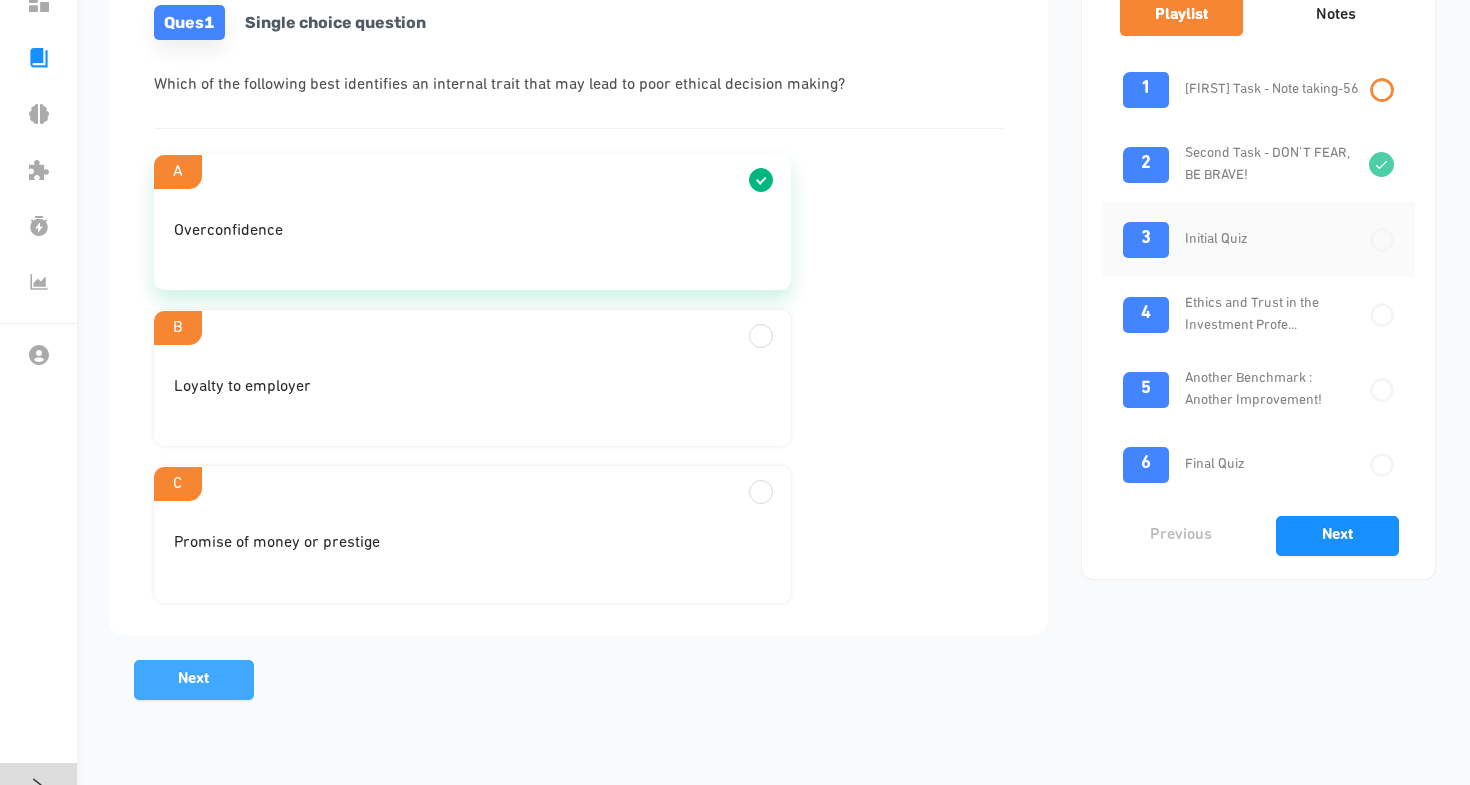 click on "Next" at bounding box center [193, 679] 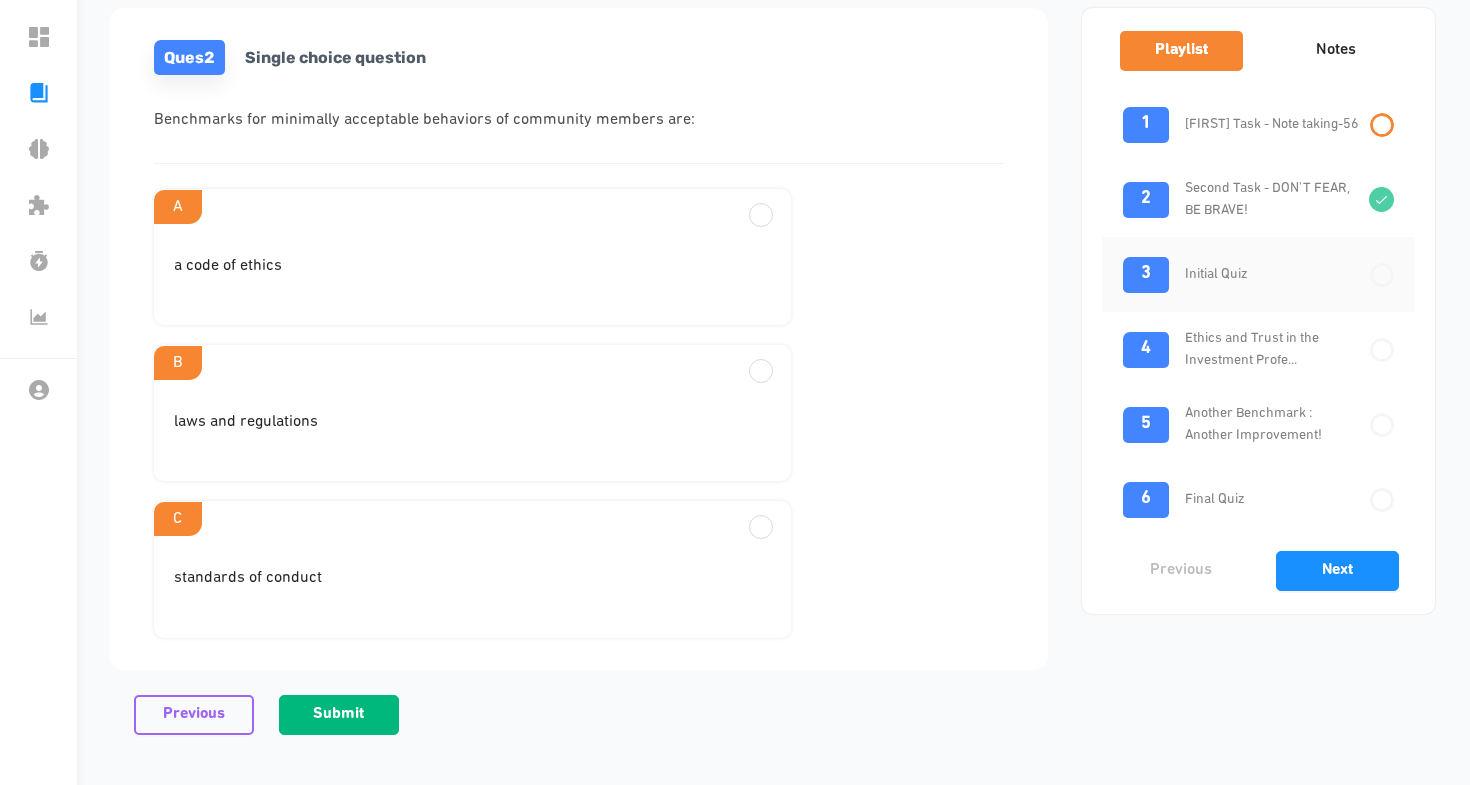 scroll, scrollTop: 143, scrollLeft: 0, axis: vertical 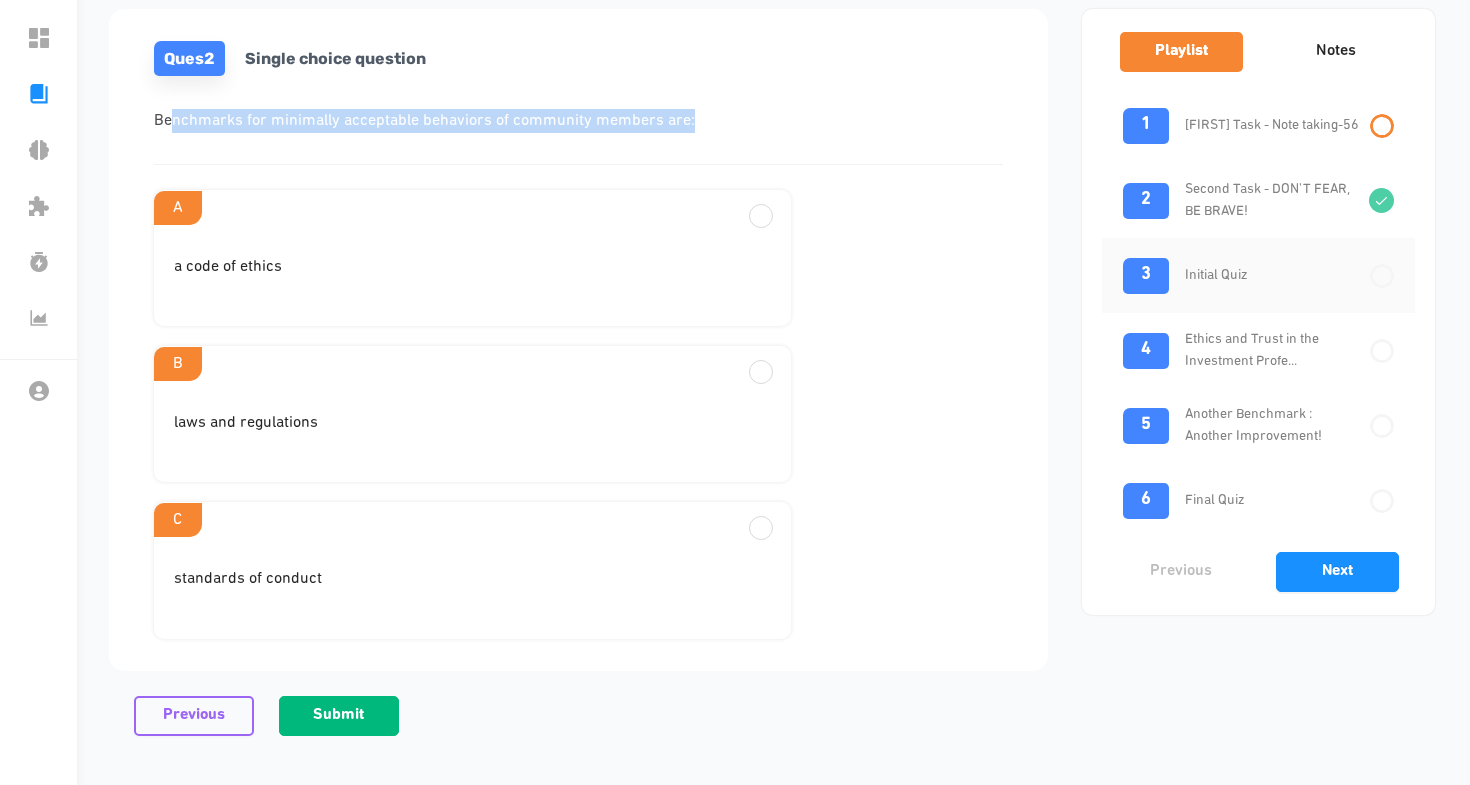 drag, startPoint x: 166, startPoint y: 122, endPoint x: 670, endPoint y: 117, distance: 504.0248 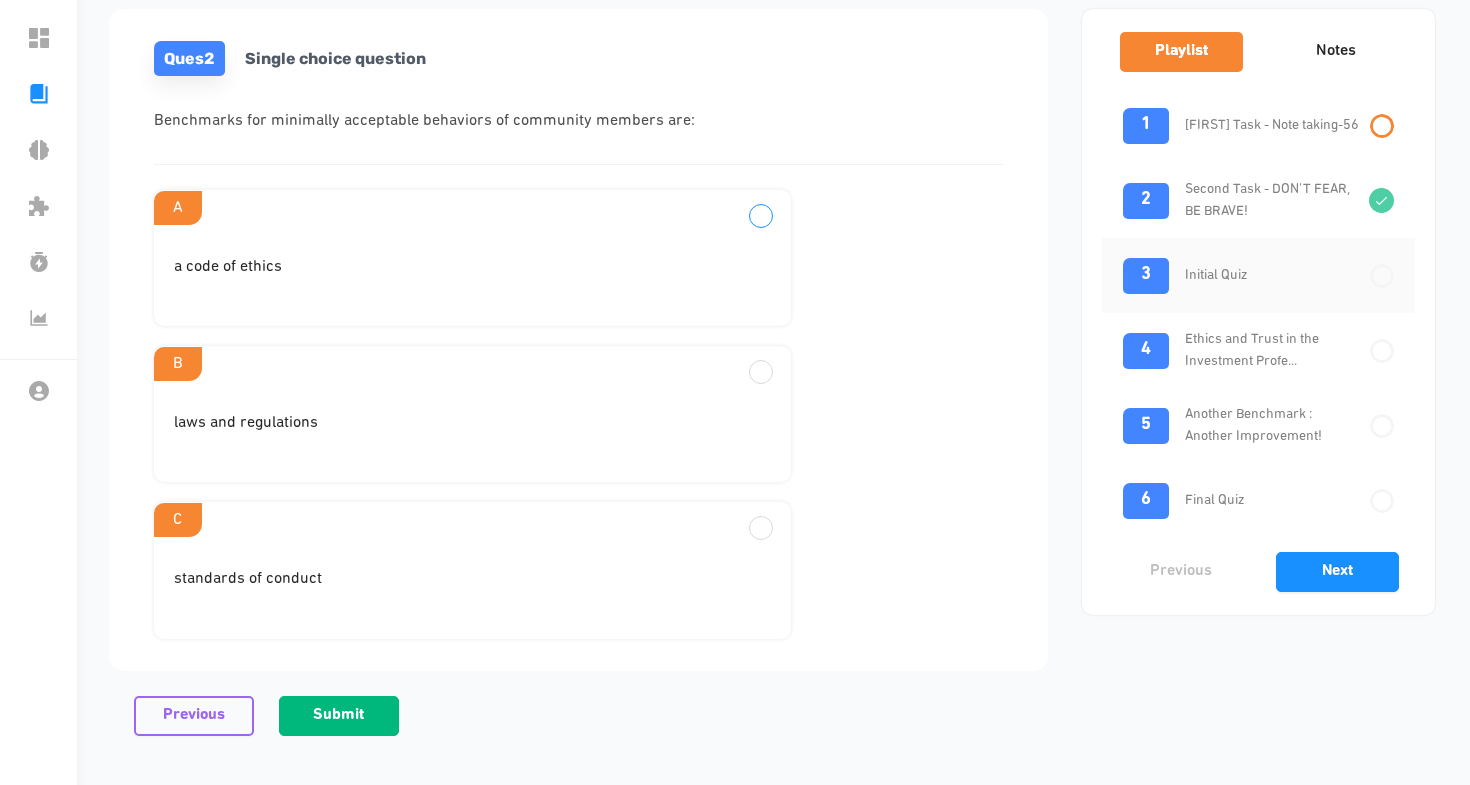 click at bounding box center [761, 216] 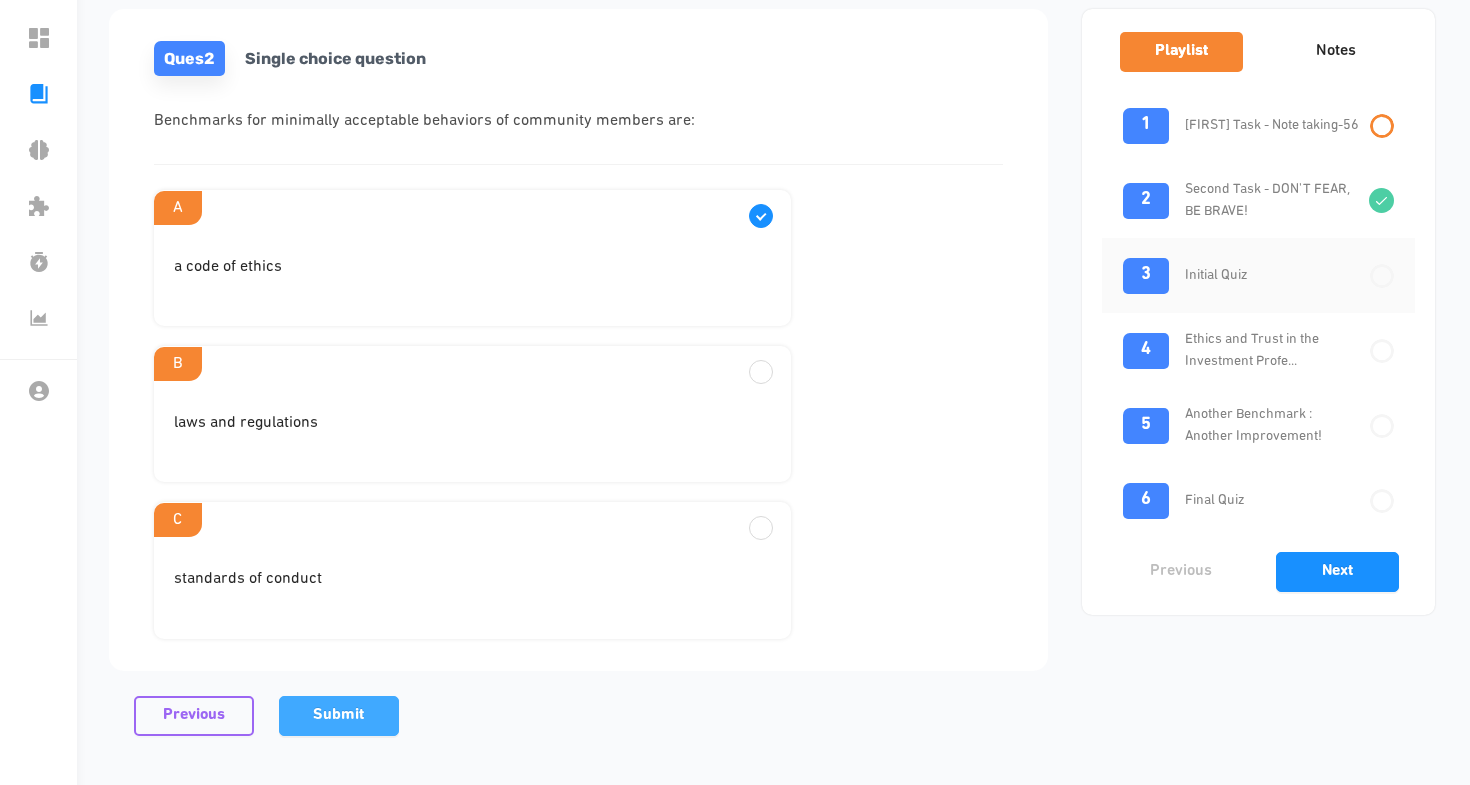 click on "Submit" at bounding box center (338, 715) 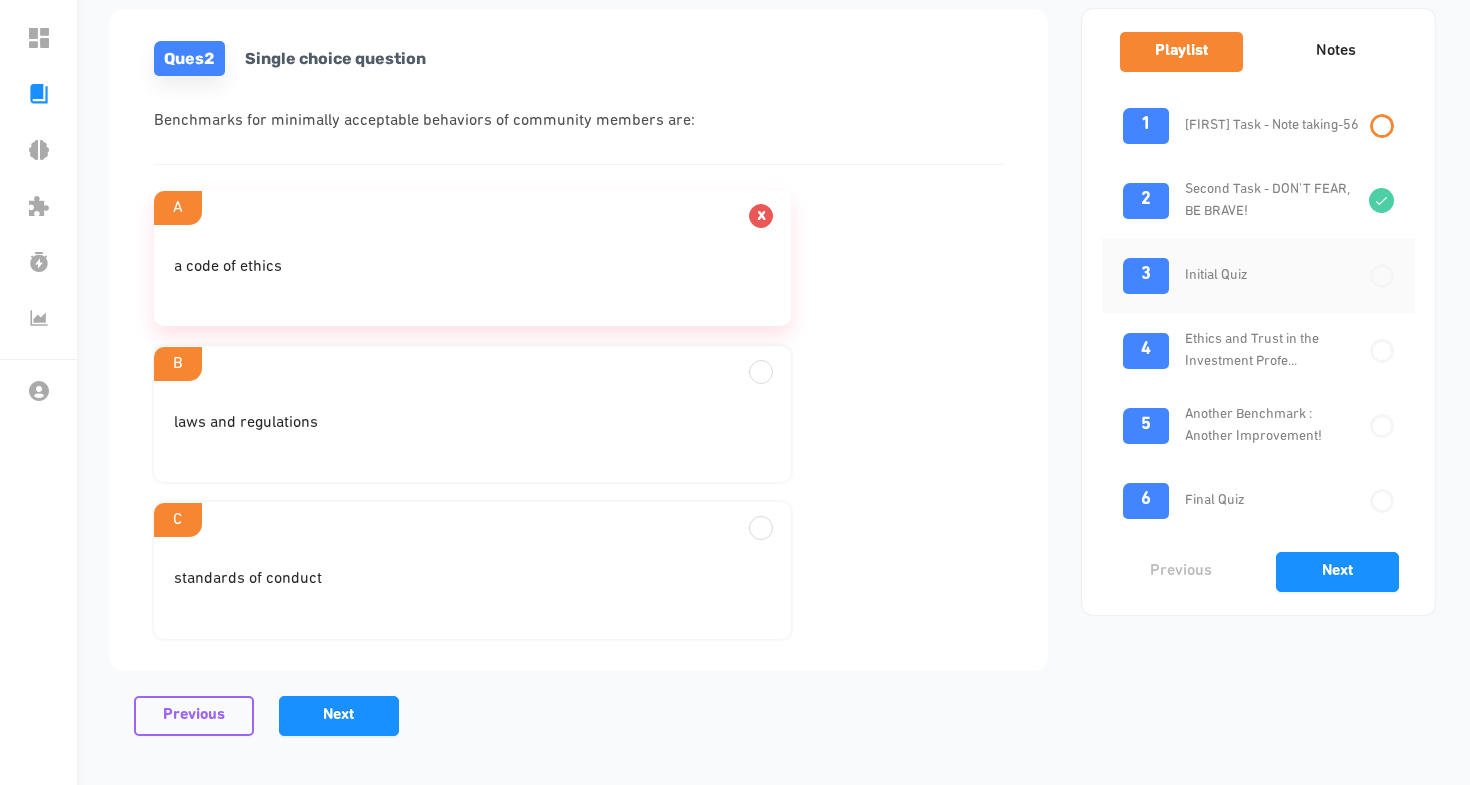 click on "B" at bounding box center (472, 207) 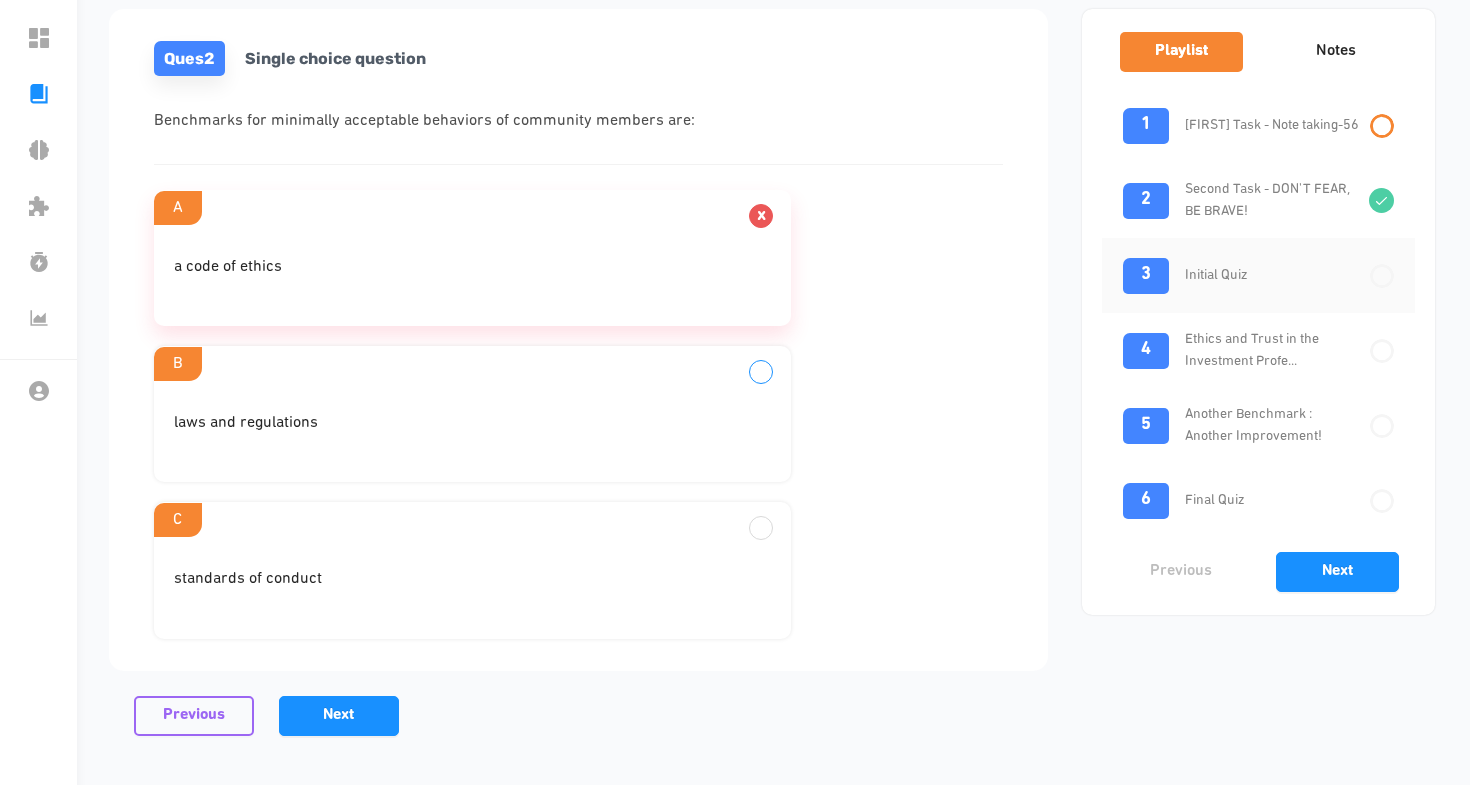 click at bounding box center (761, 216) 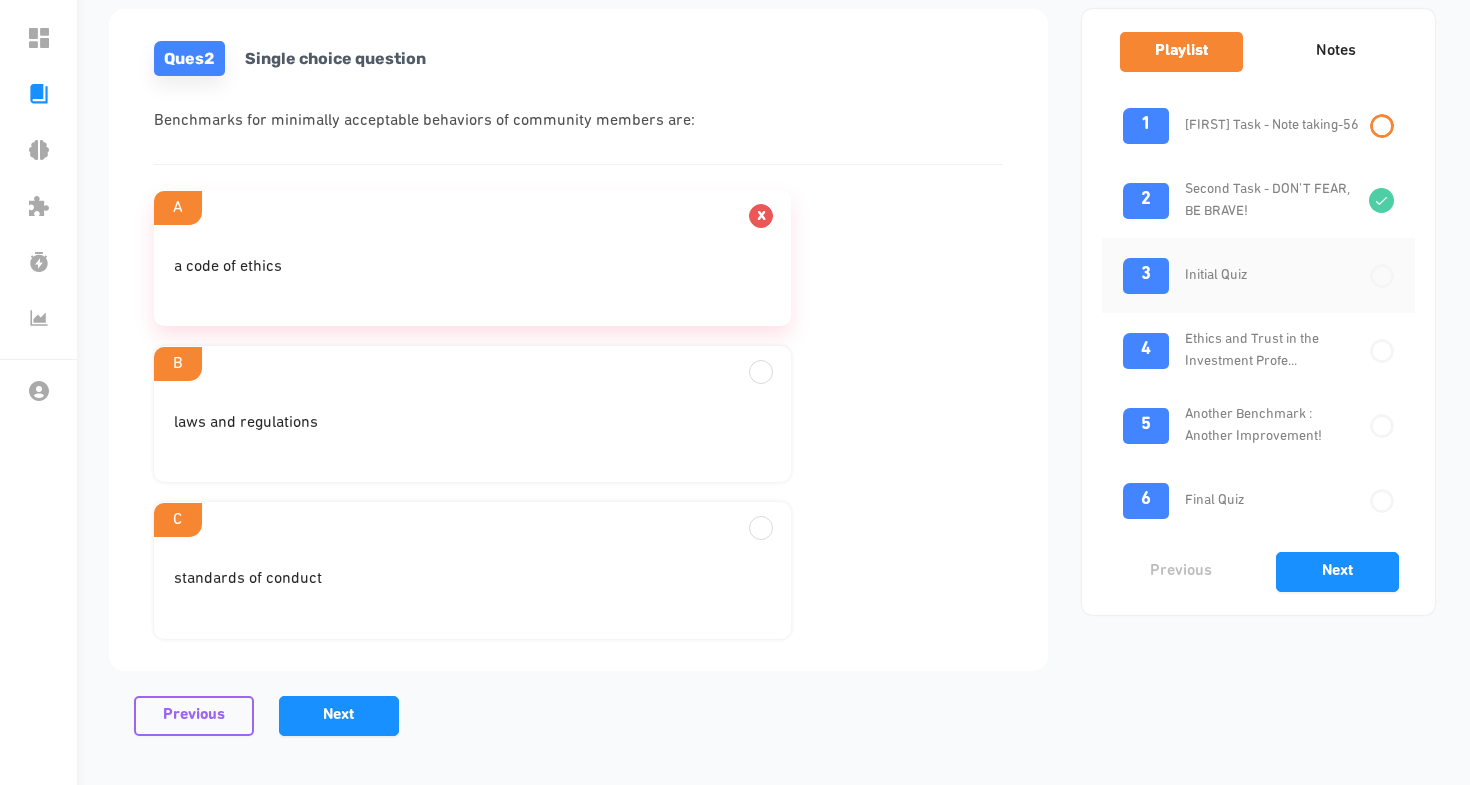 click on "laws and regulations" at bounding box center [472, 275] 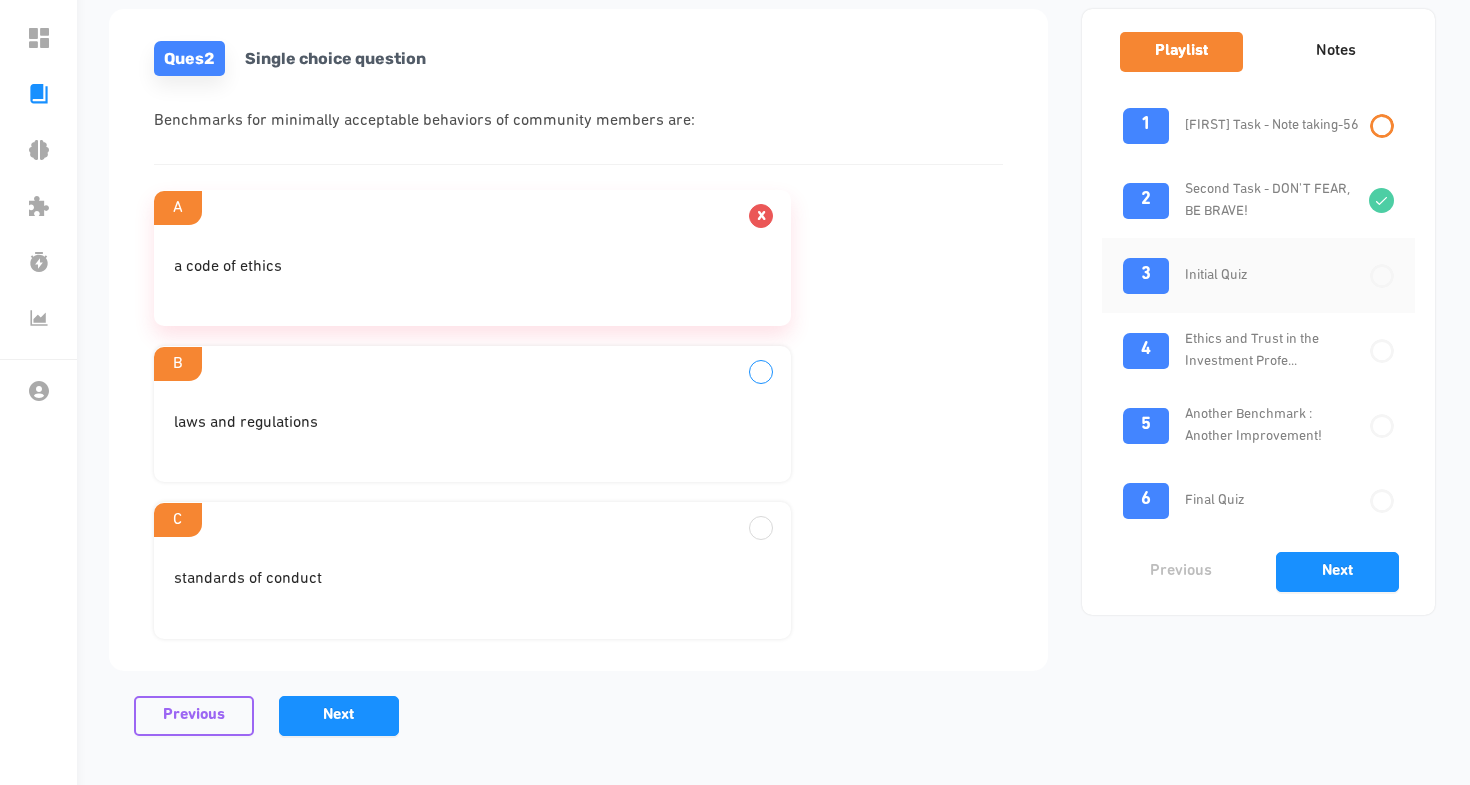 click at bounding box center [761, 216] 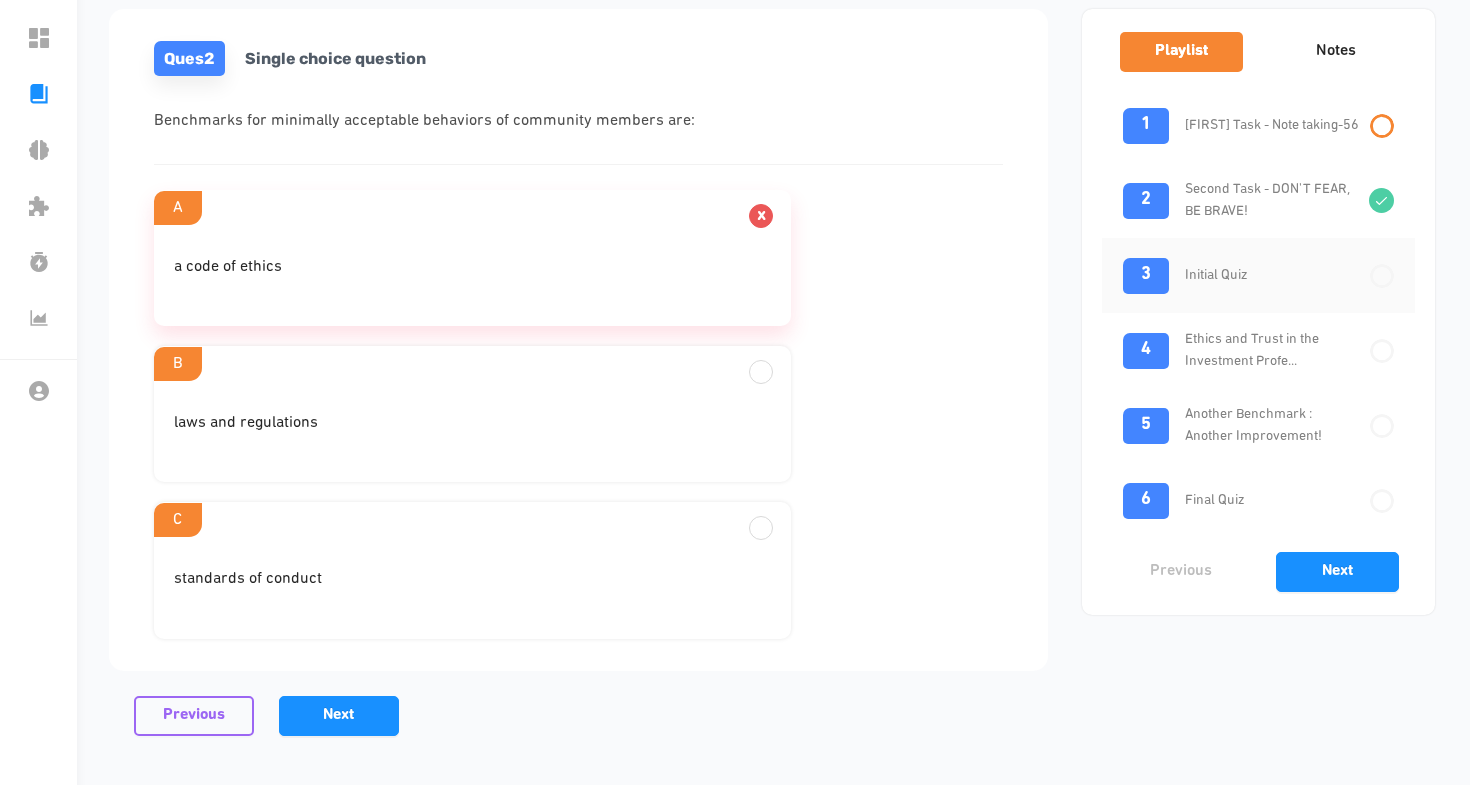 click on "C" at bounding box center (472, 207) 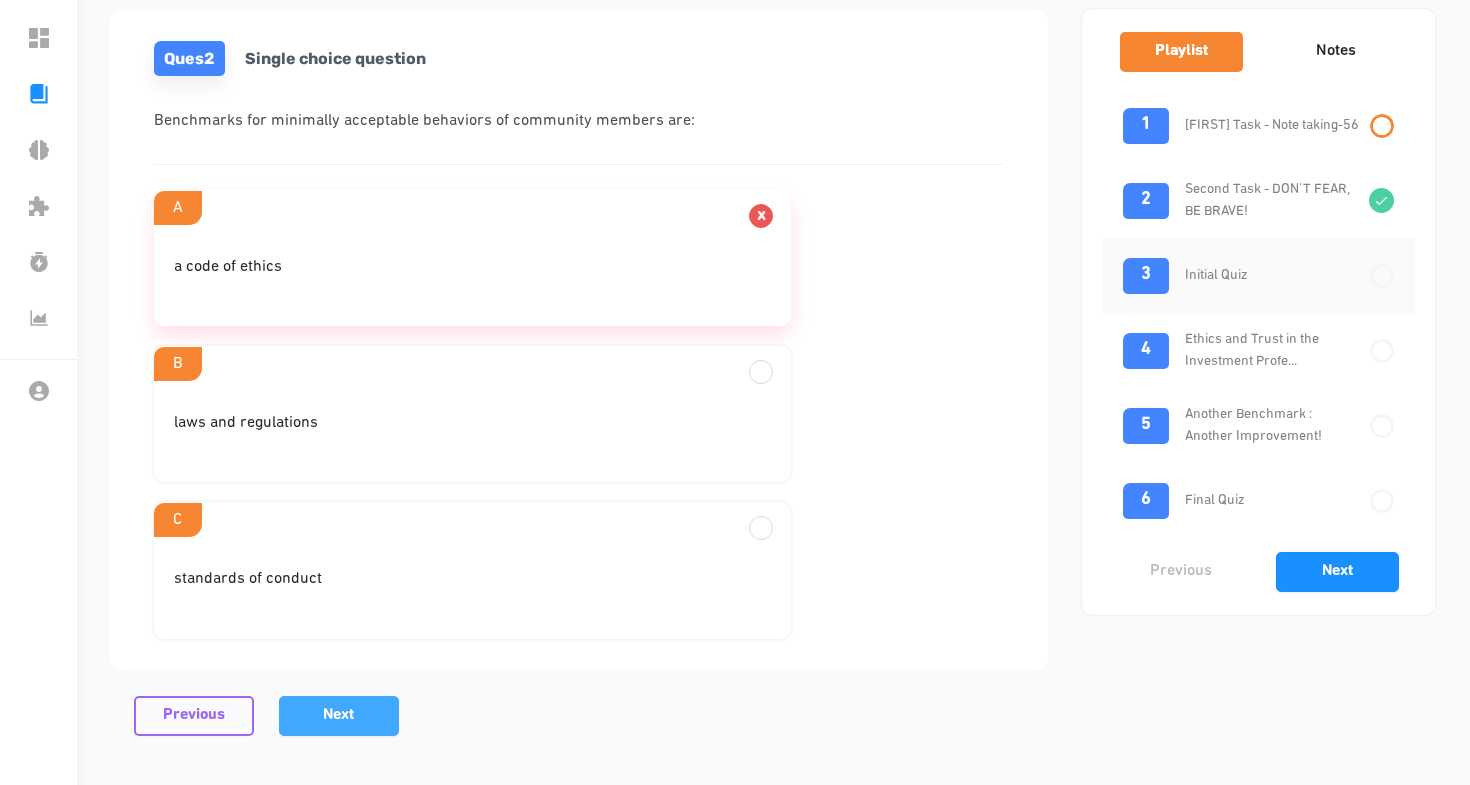 click on "Next" at bounding box center (338, 715) 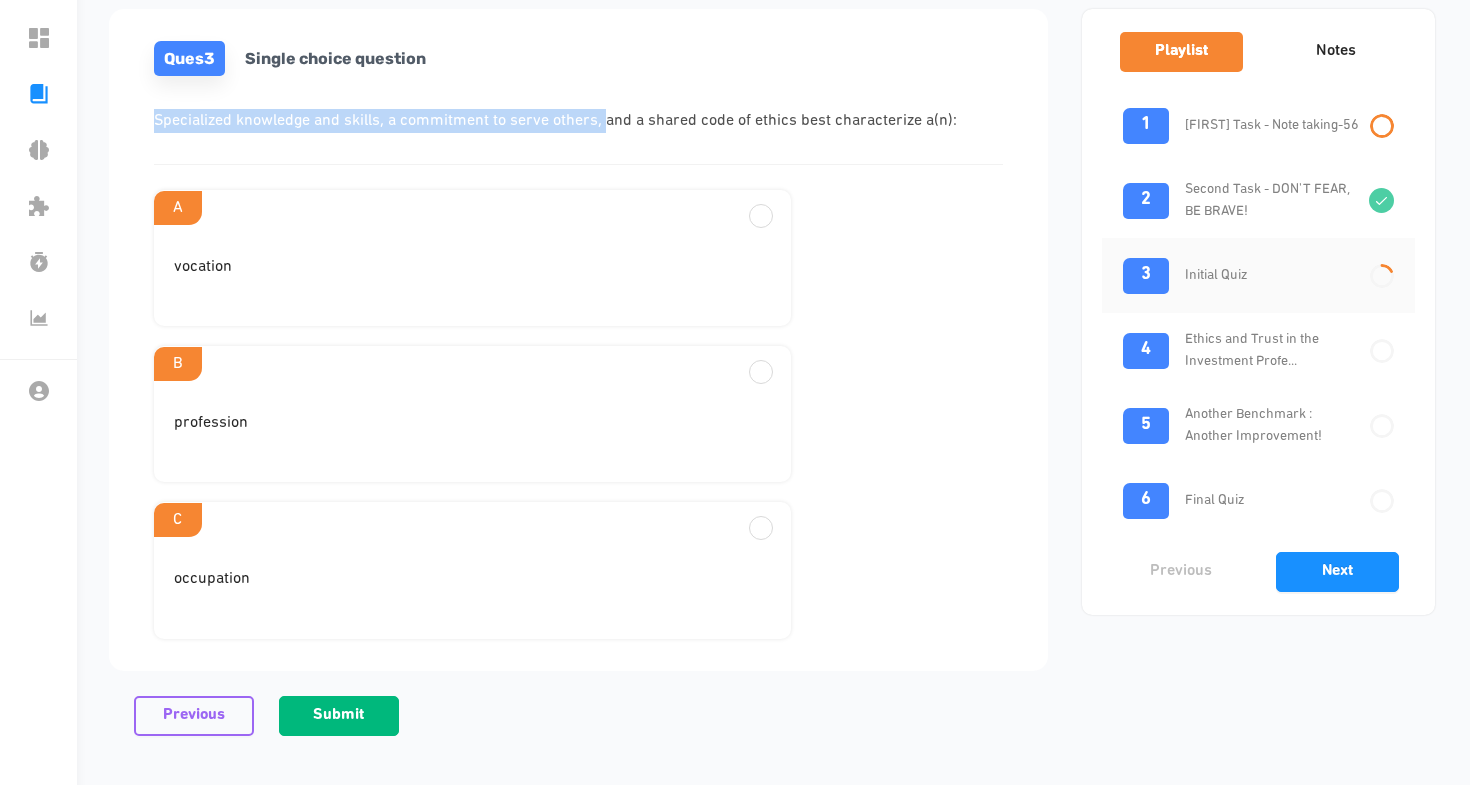 drag, startPoint x: 141, startPoint y: 123, endPoint x: 598, endPoint y: 120, distance: 457.00986 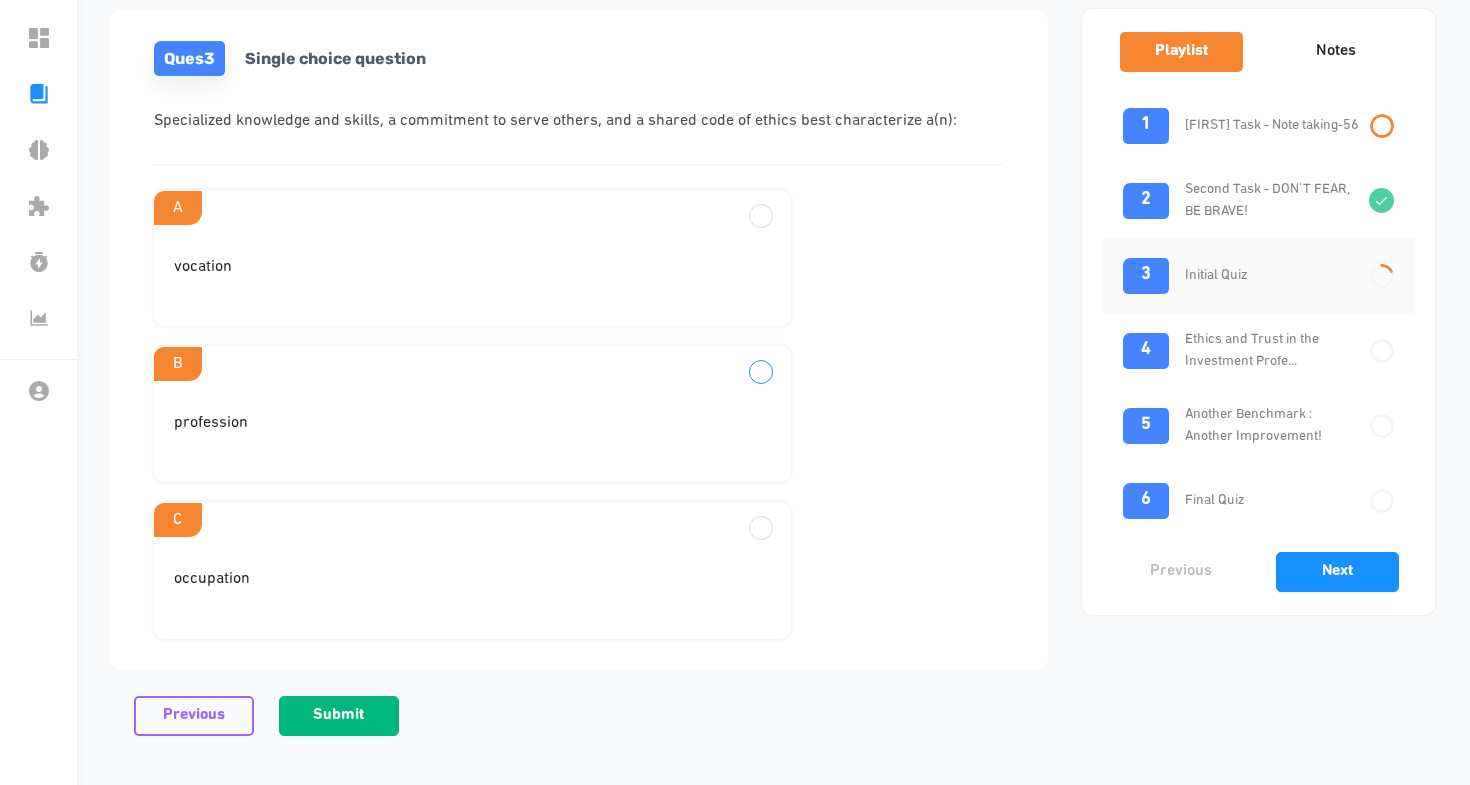 click at bounding box center (761, 213) 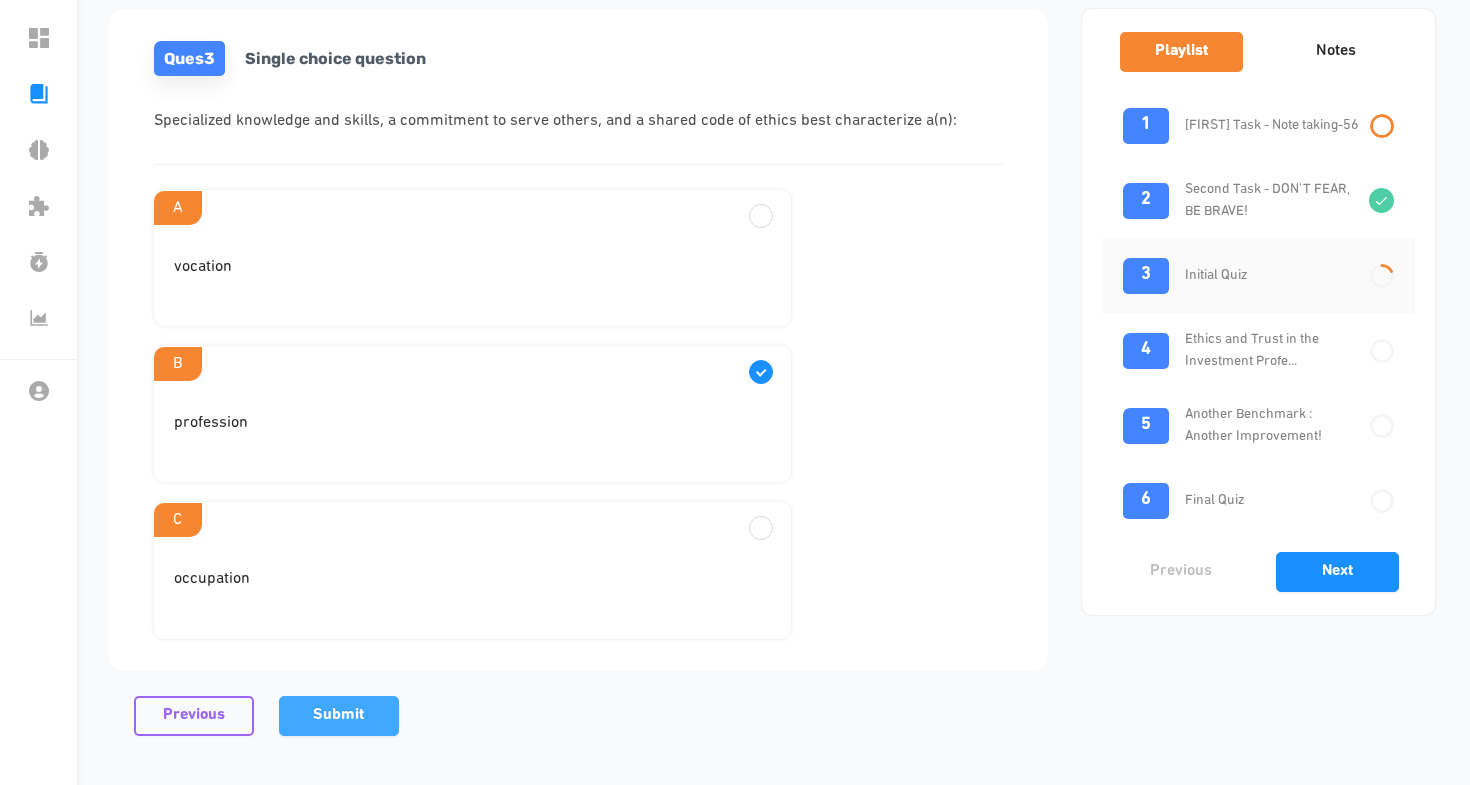 click on "Submit" at bounding box center [338, 715] 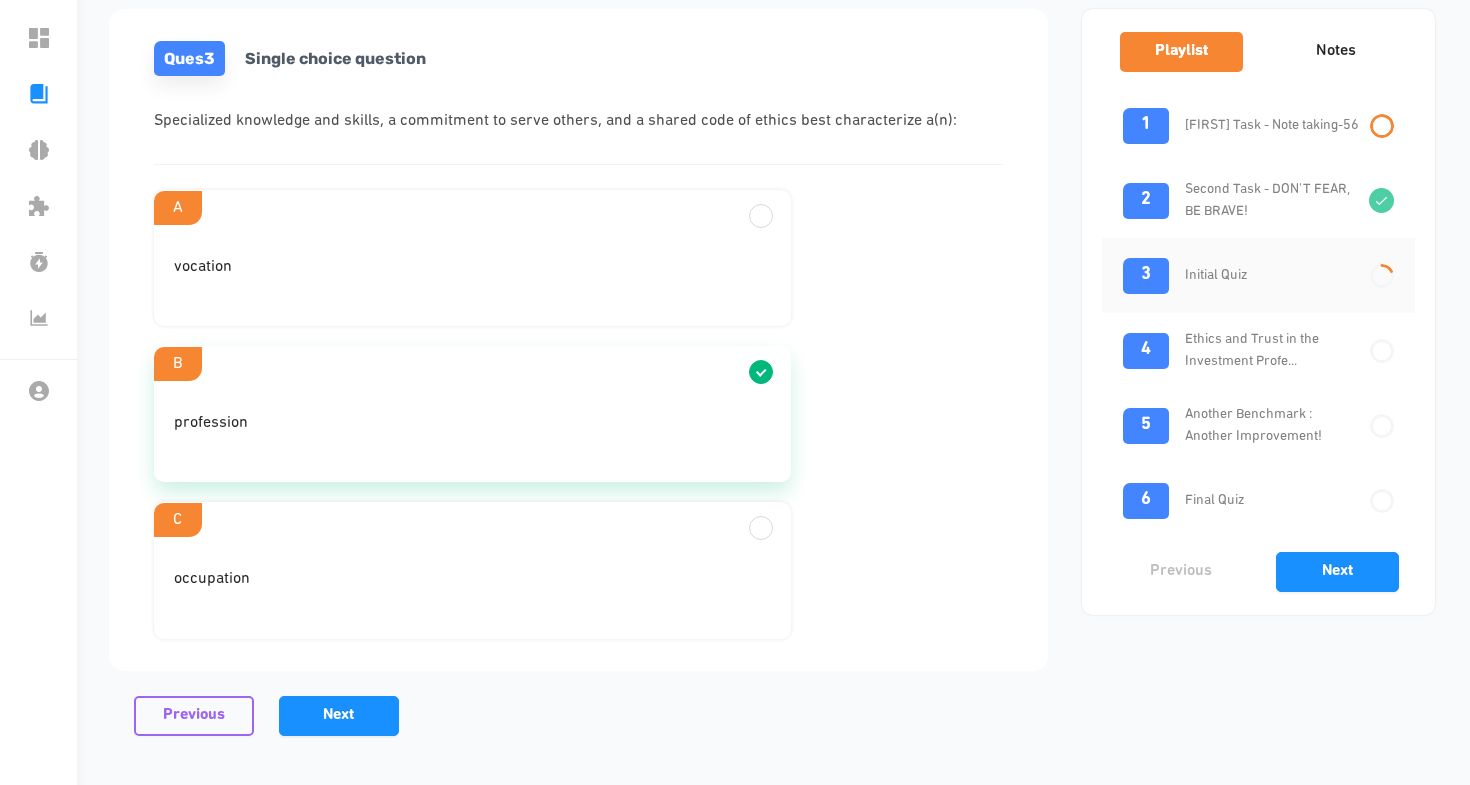 click on "Next" at bounding box center [338, 715] 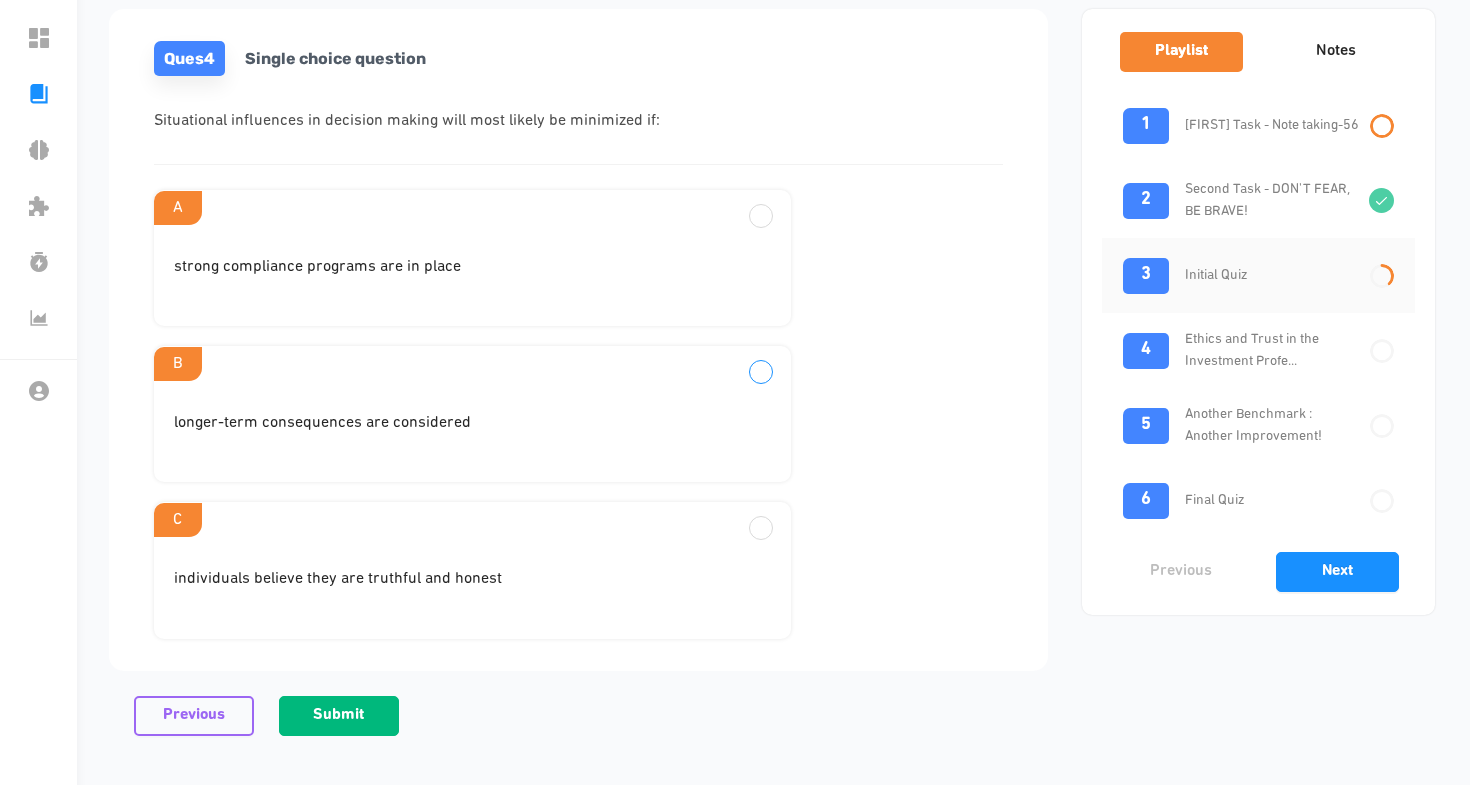 click at bounding box center [761, 216] 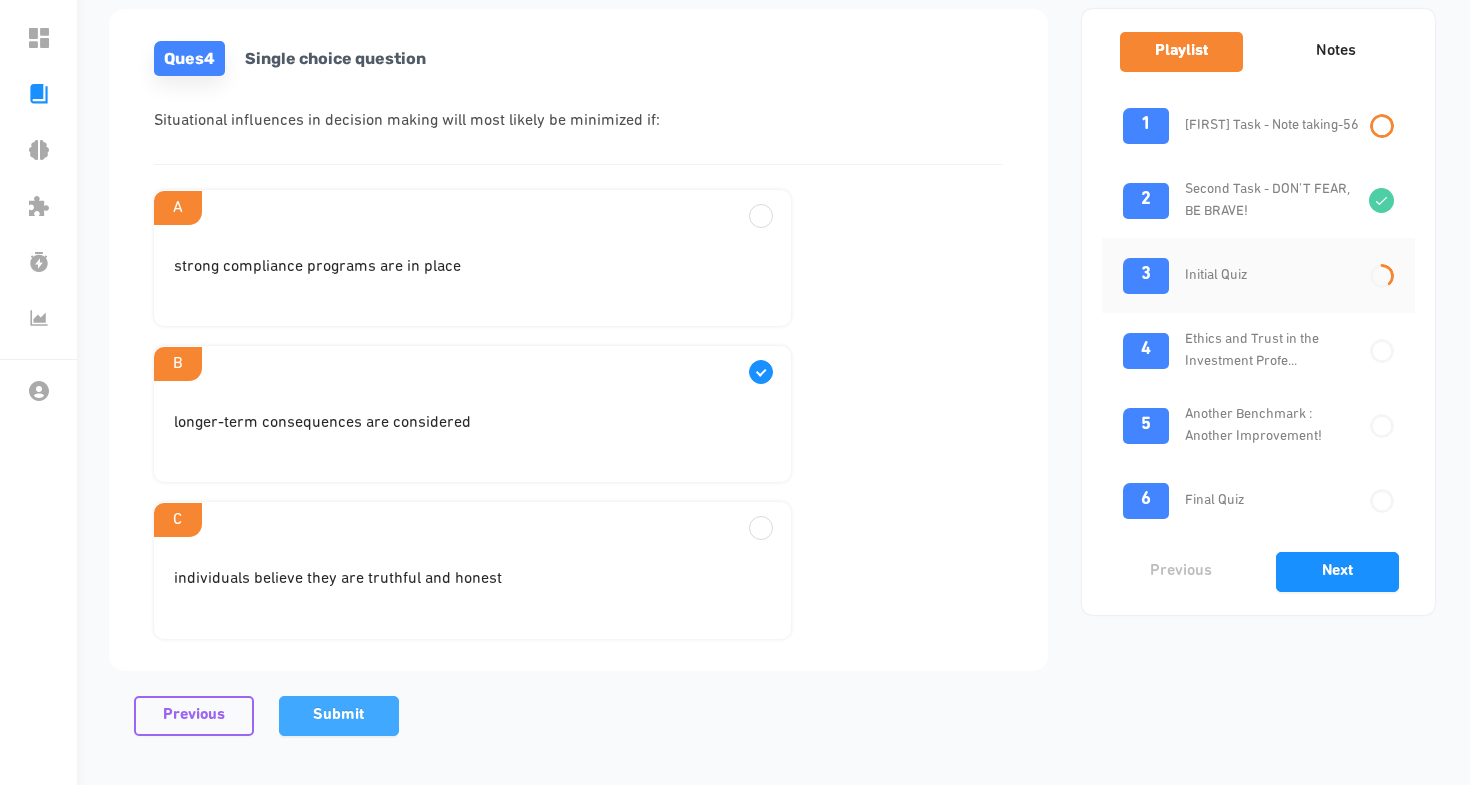 click on "Submit" at bounding box center (338, 715) 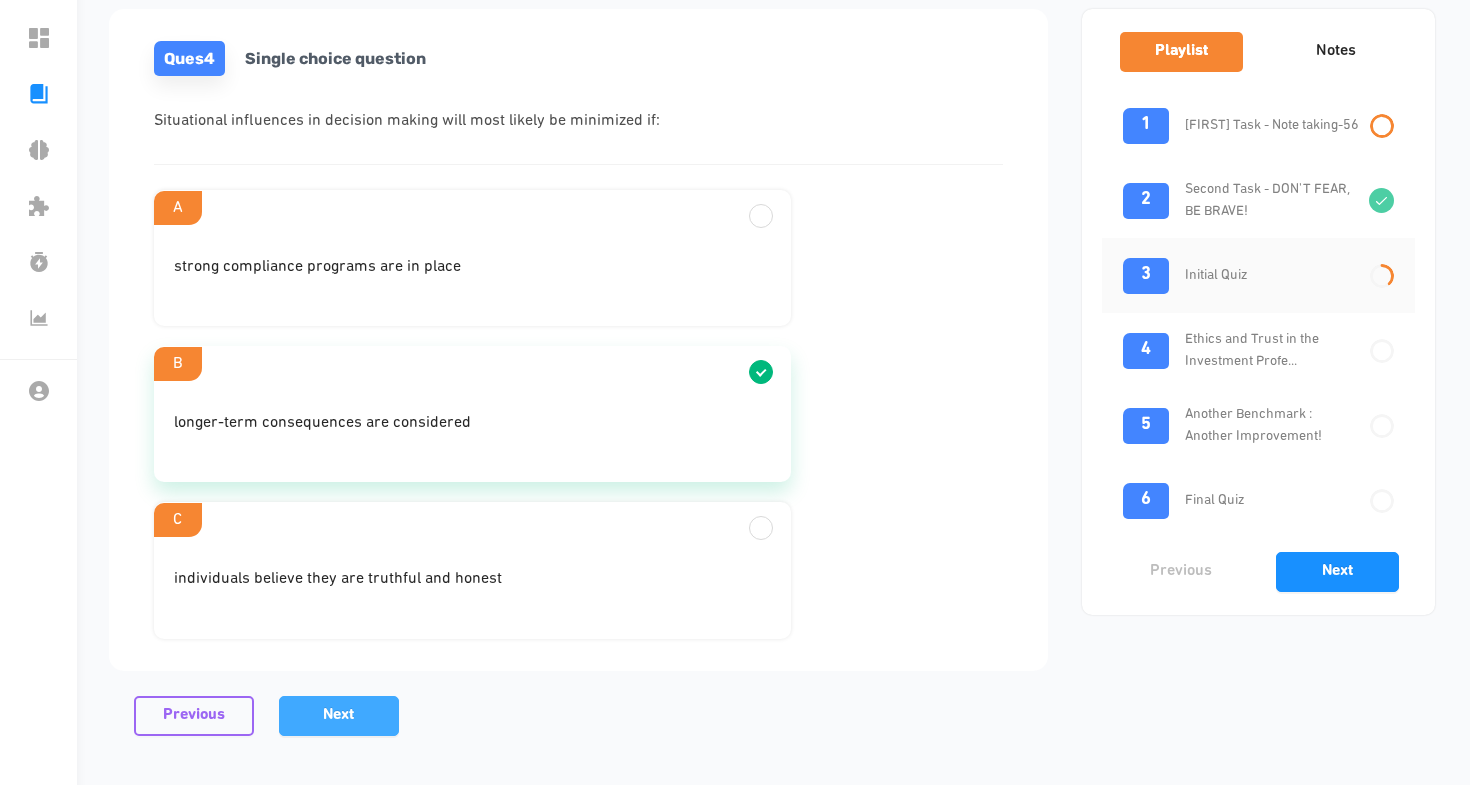 click on "Next" at bounding box center (338, 715) 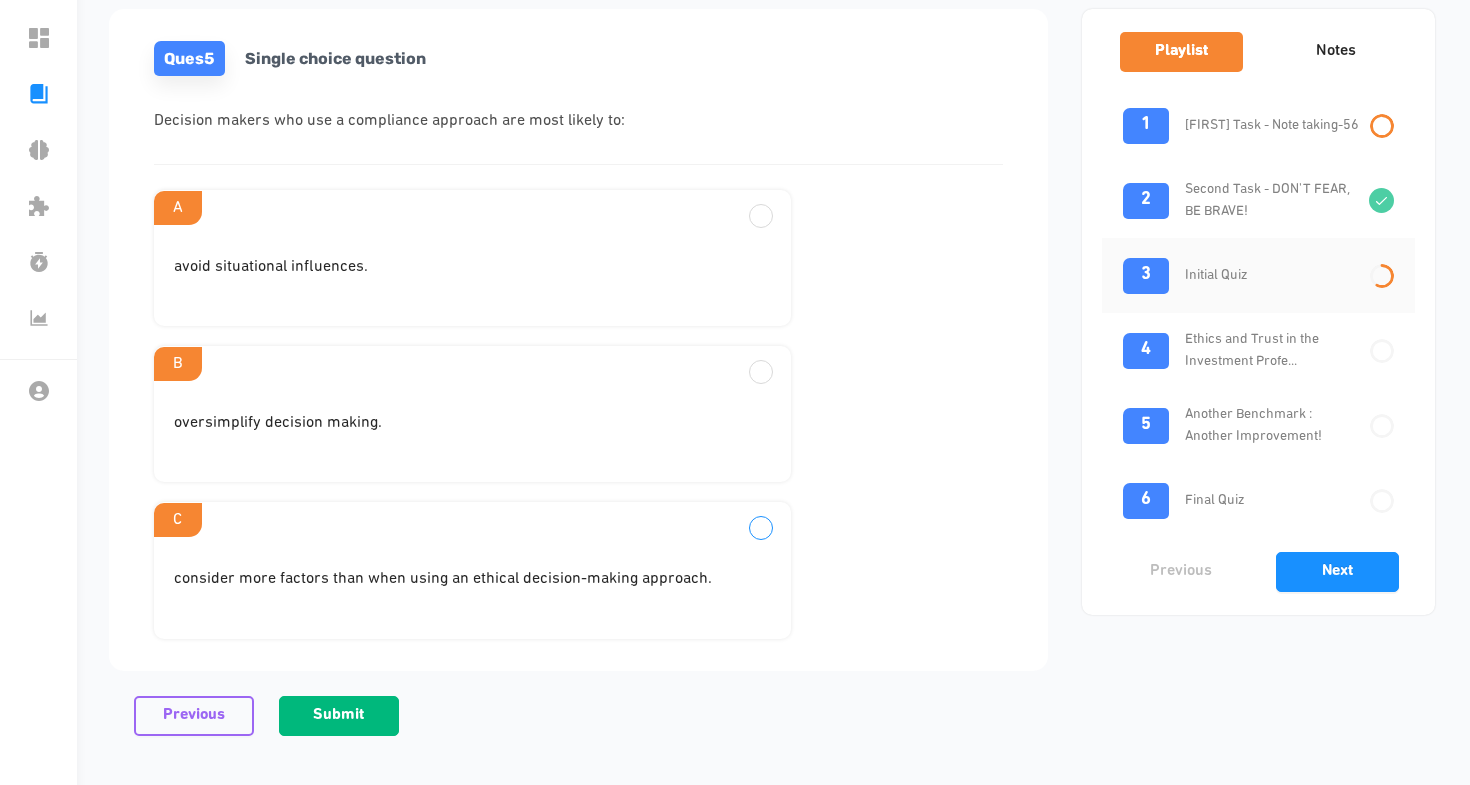 click at bounding box center [761, 216] 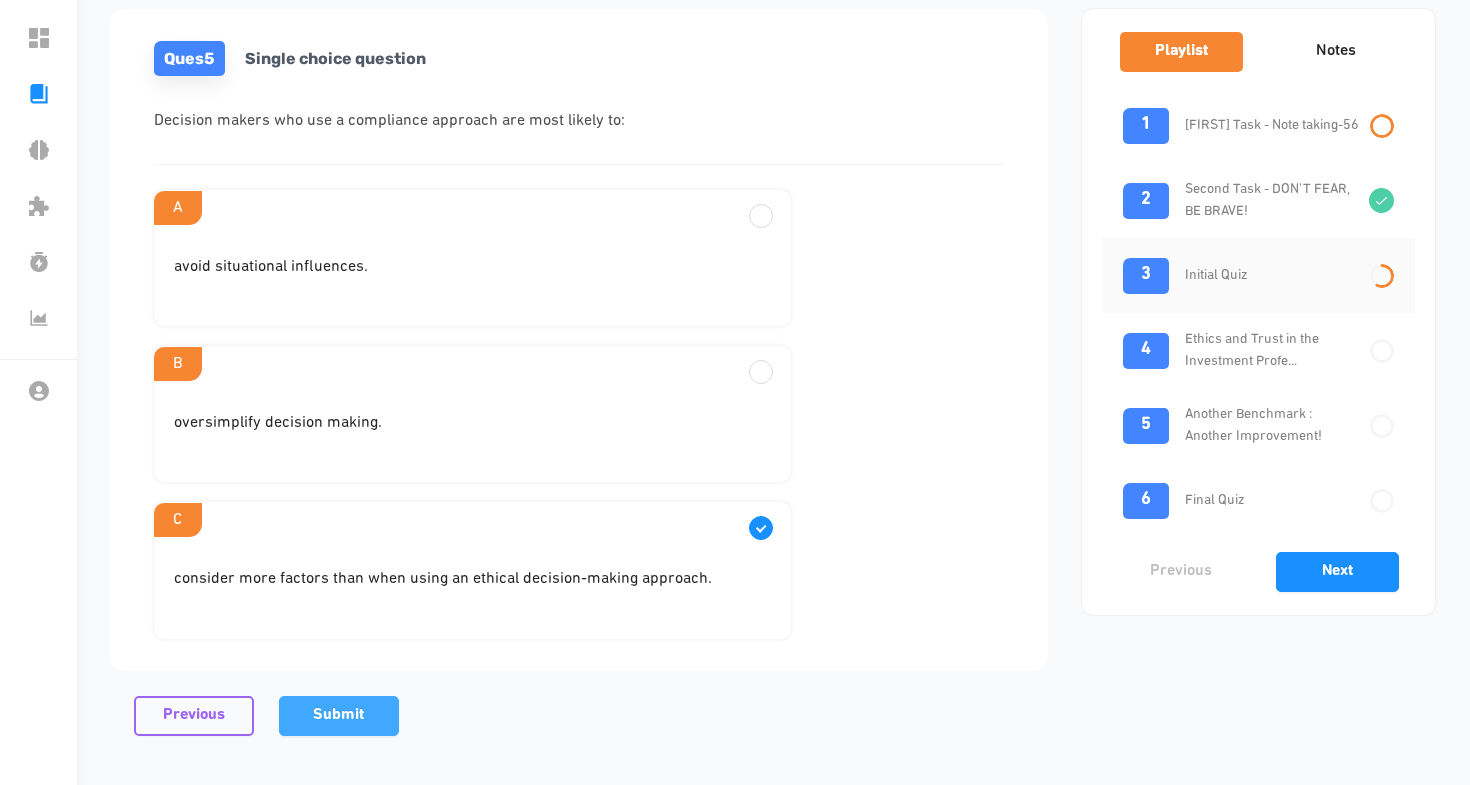 click on "Submit" at bounding box center [339, 716] 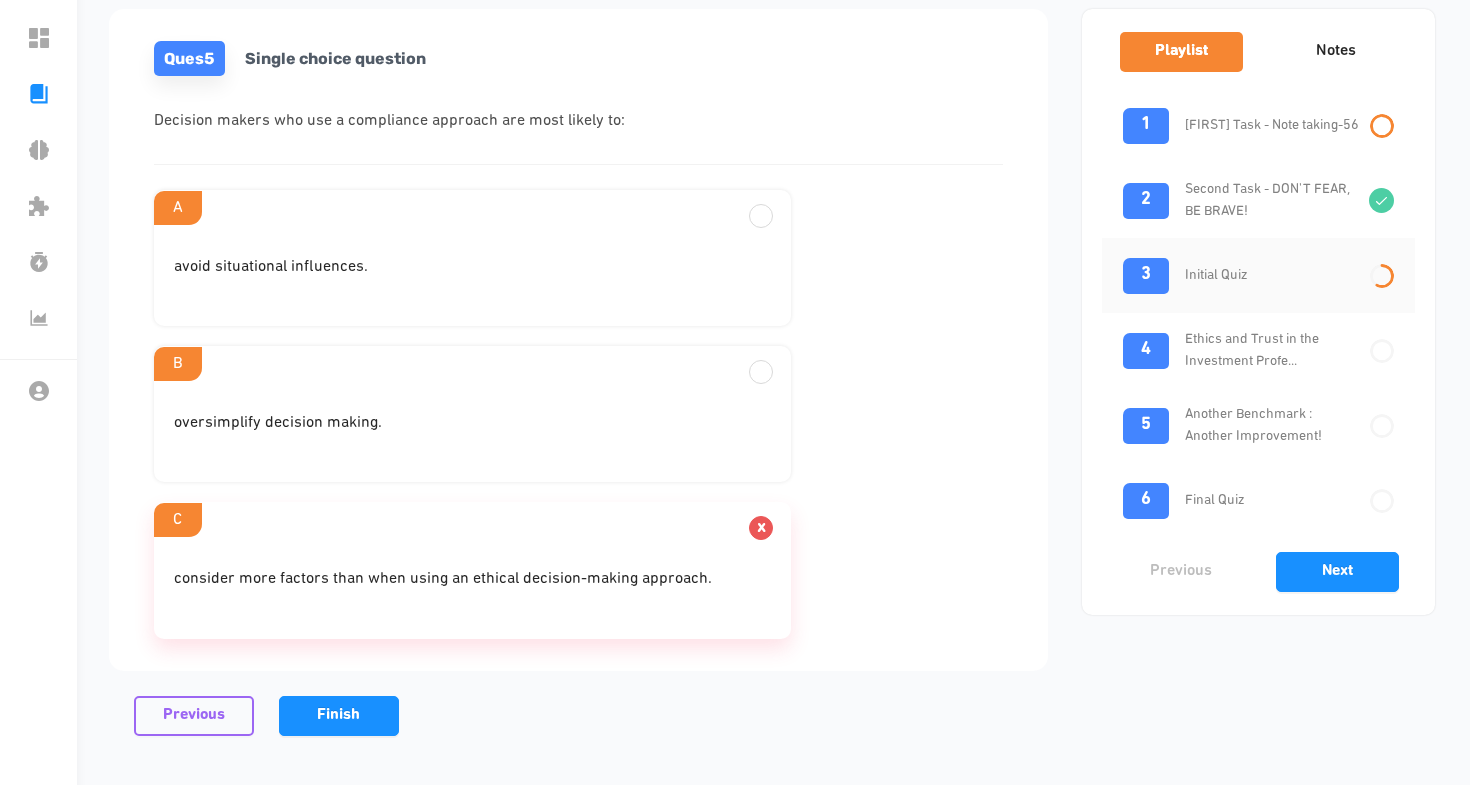 click on "oversimplify decision making." at bounding box center (472, 275) 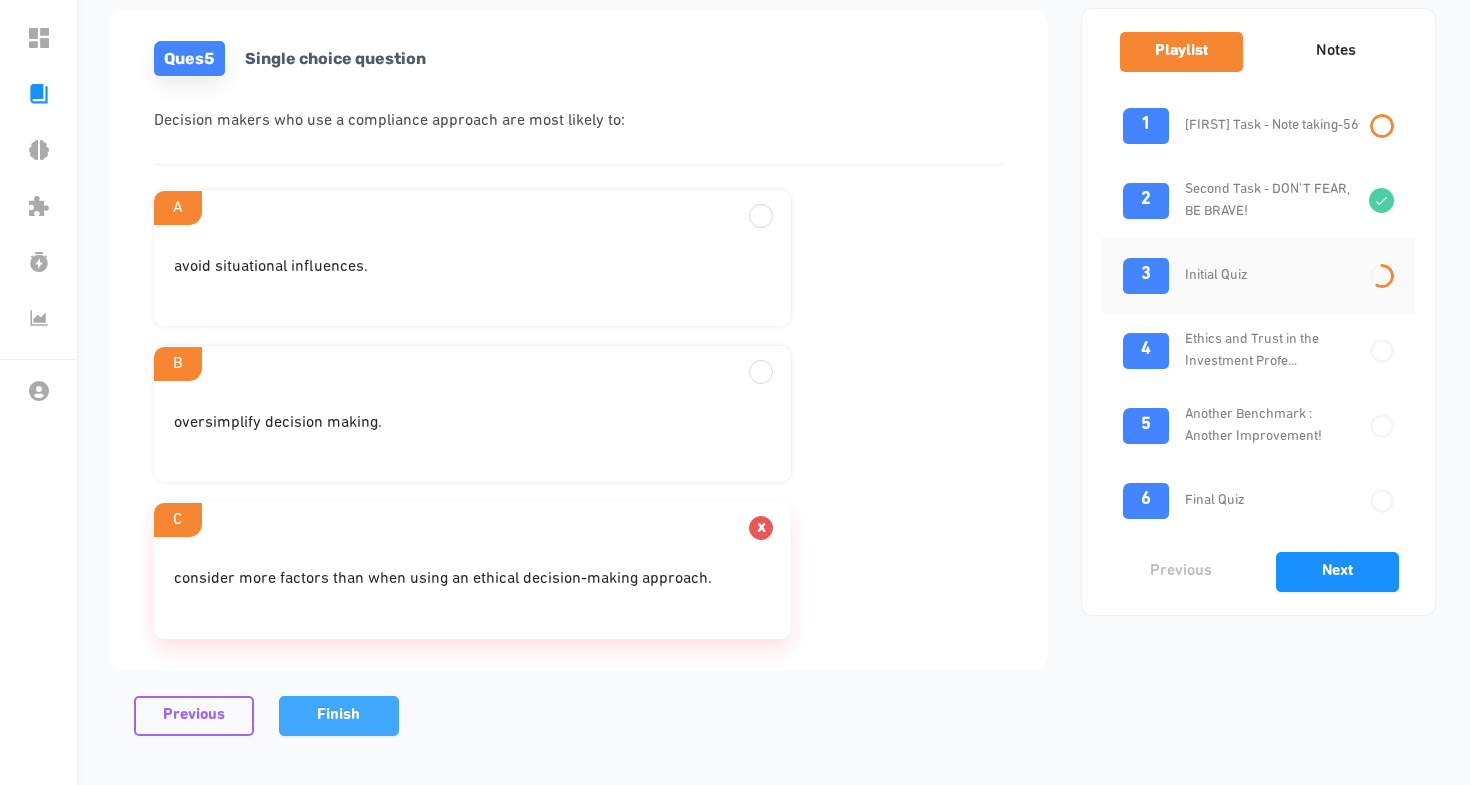 click on "Finish" at bounding box center (338, 715) 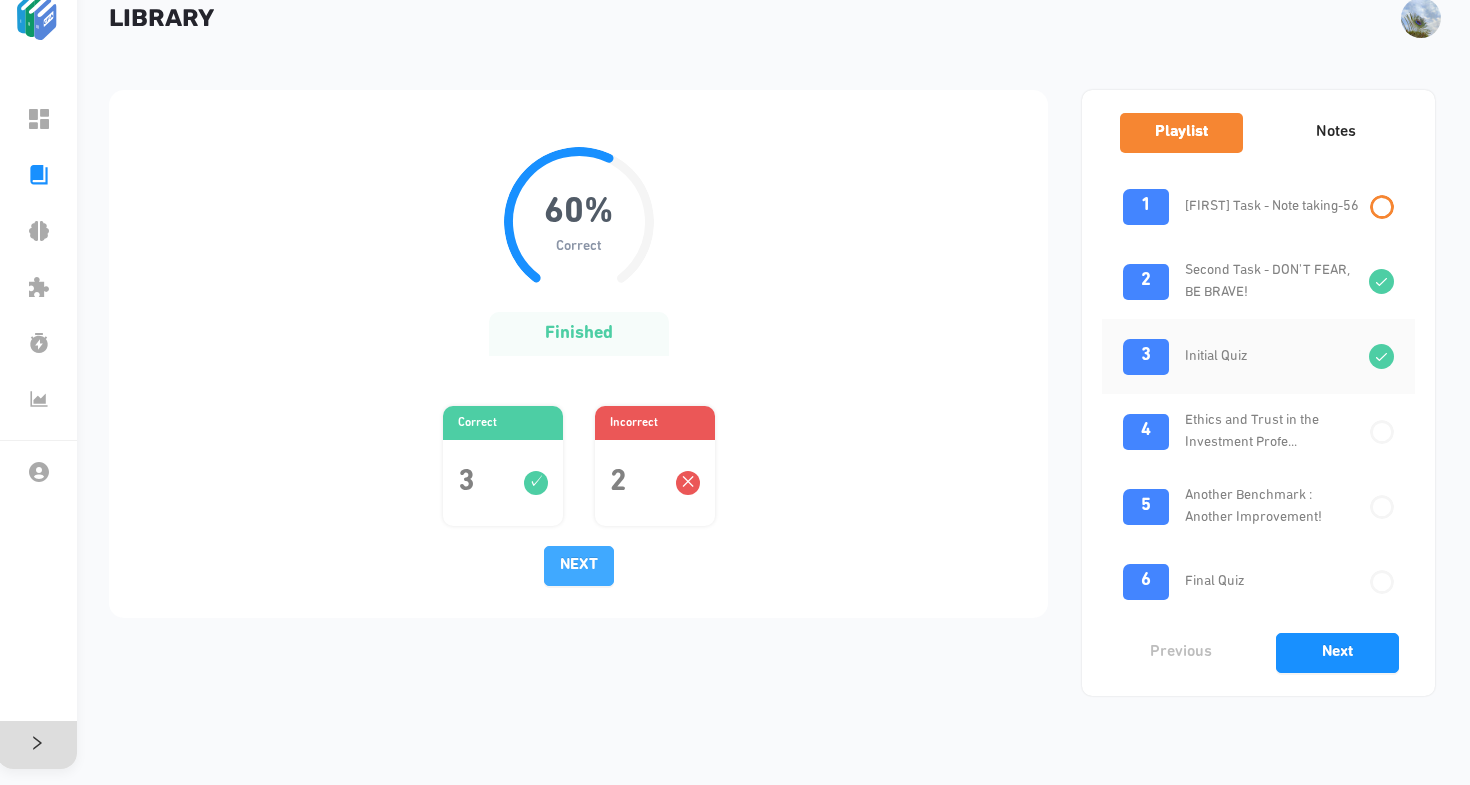 click on "NEXT" at bounding box center (579, 565) 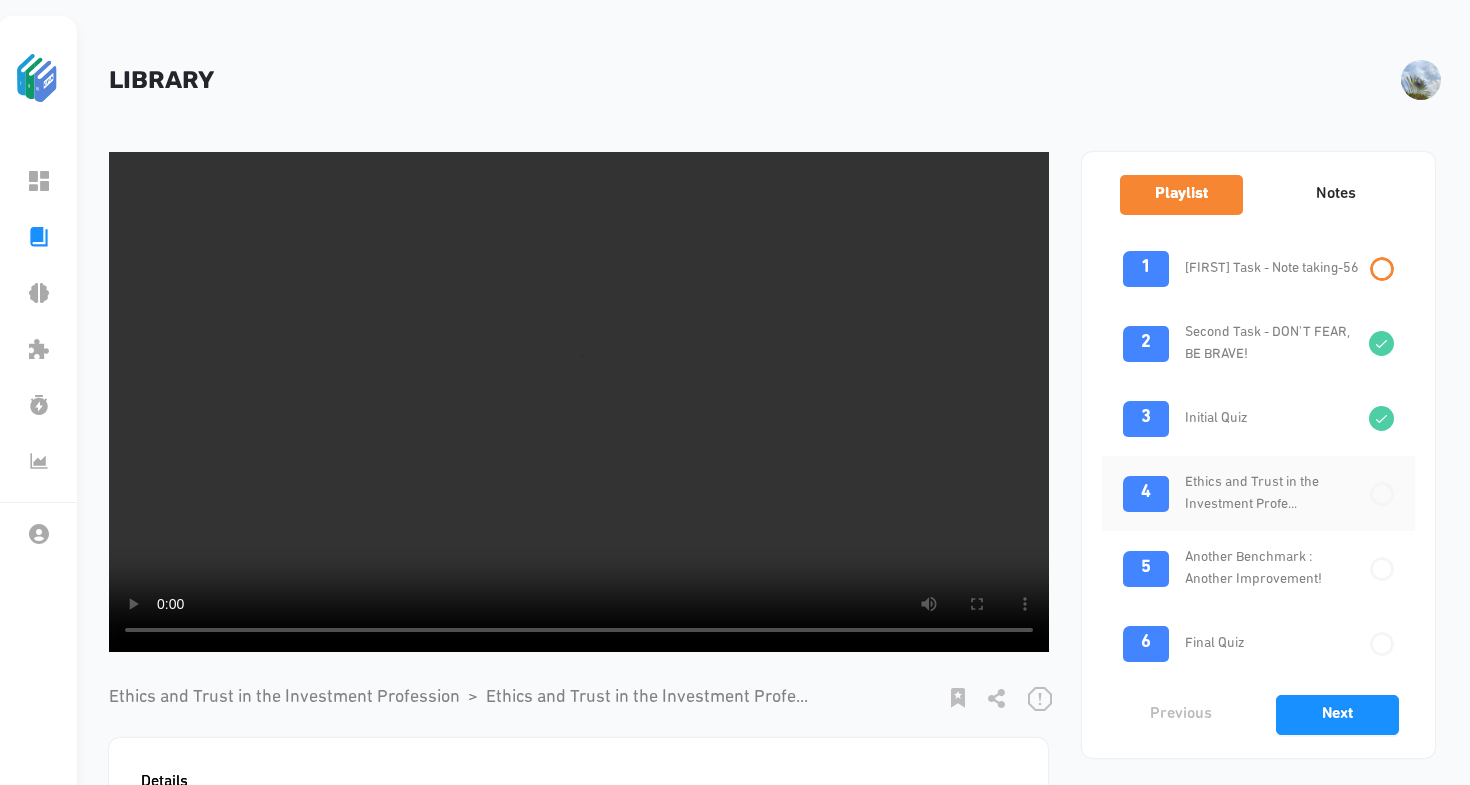 scroll, scrollTop: 0, scrollLeft: 0, axis: both 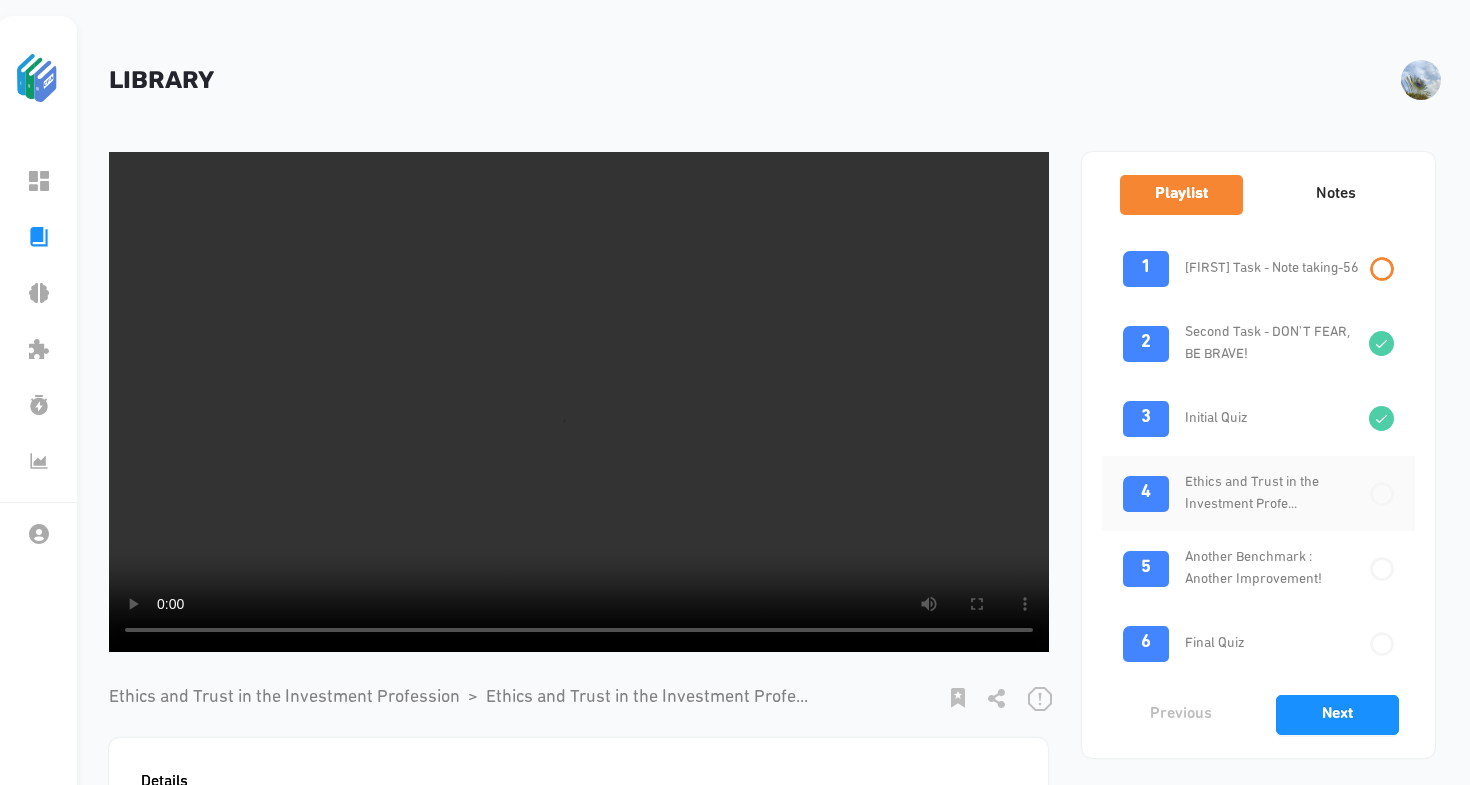 click at bounding box center [579, 402] 